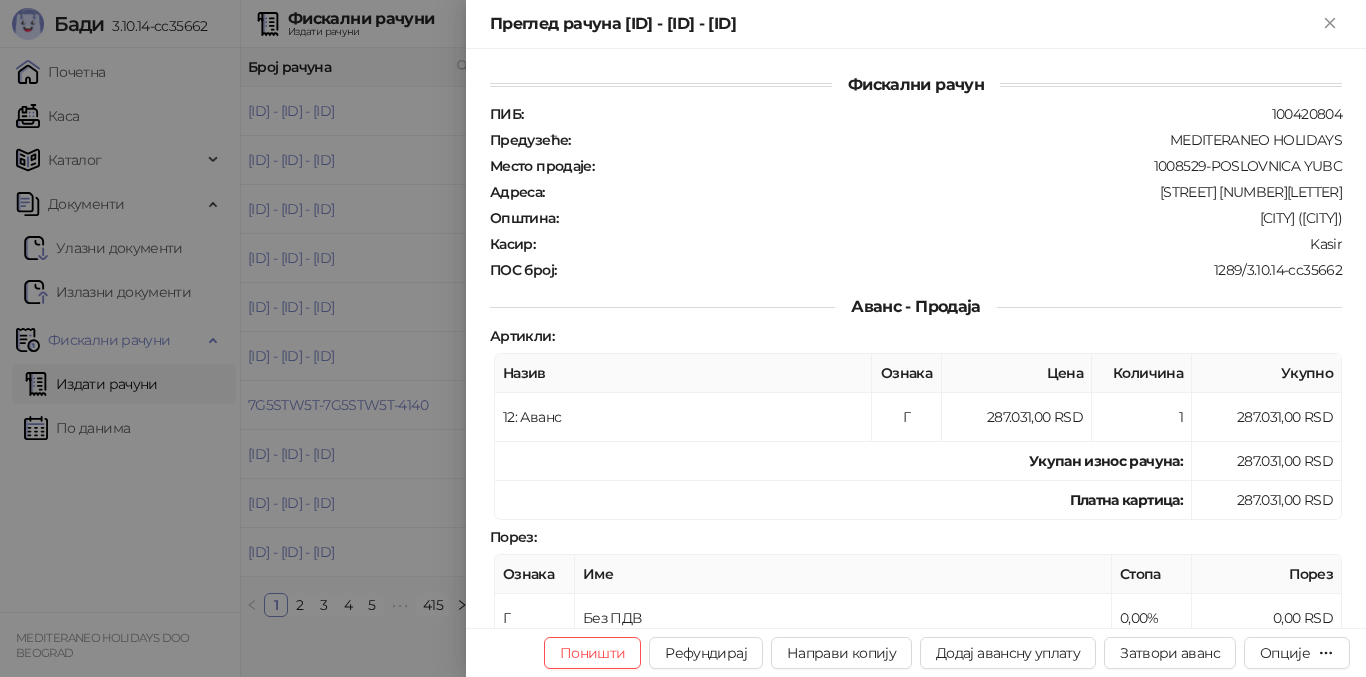 scroll, scrollTop: 0, scrollLeft: 0, axis: both 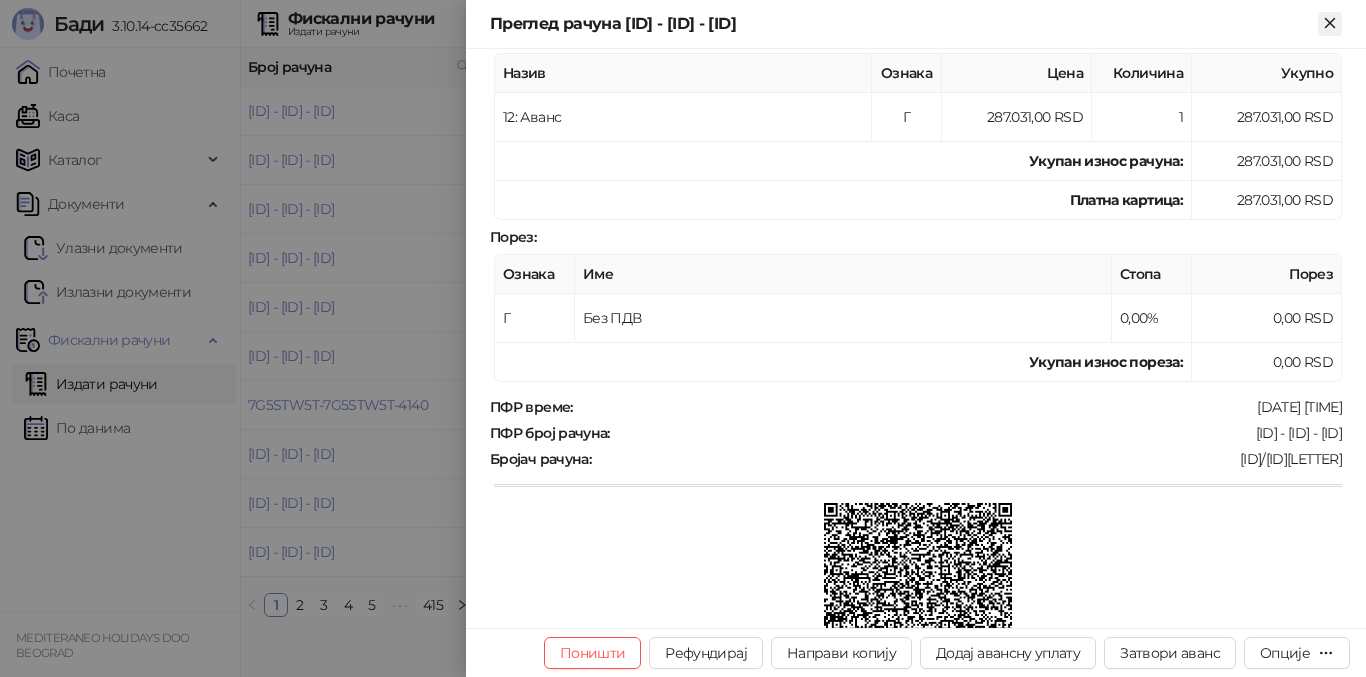 click 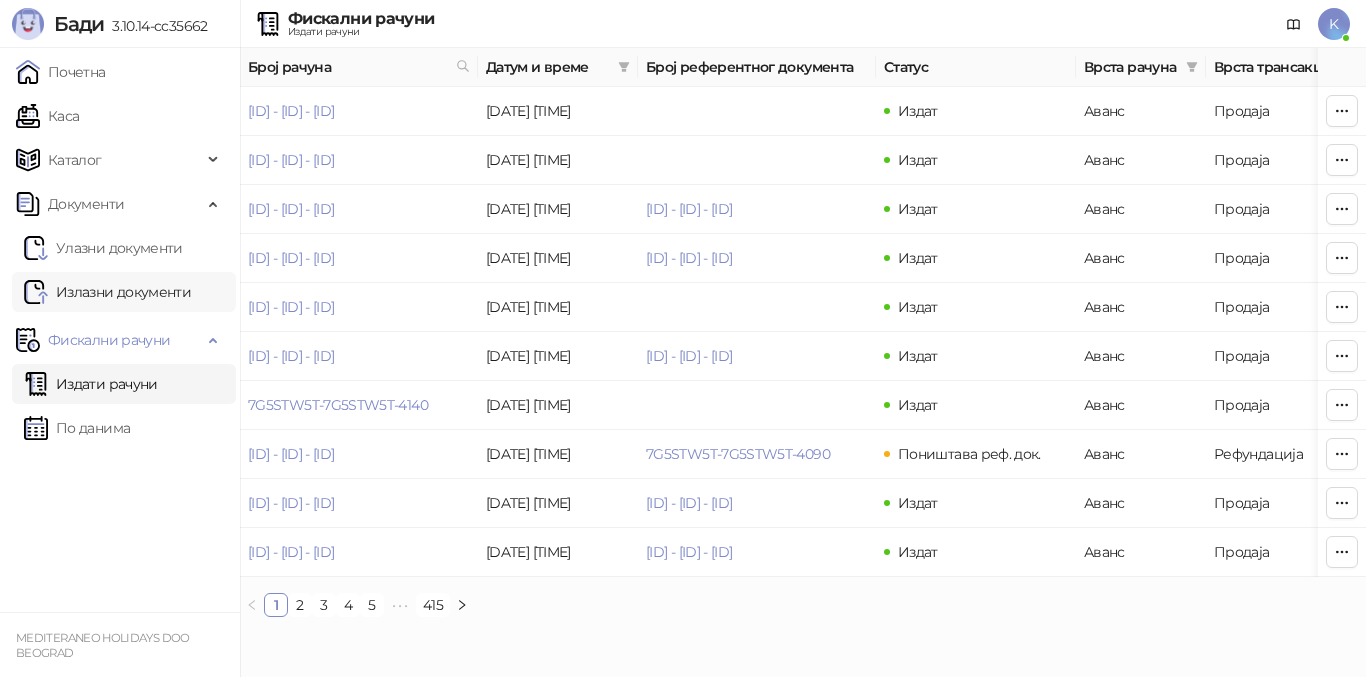 click on "Каса" at bounding box center [47, 116] 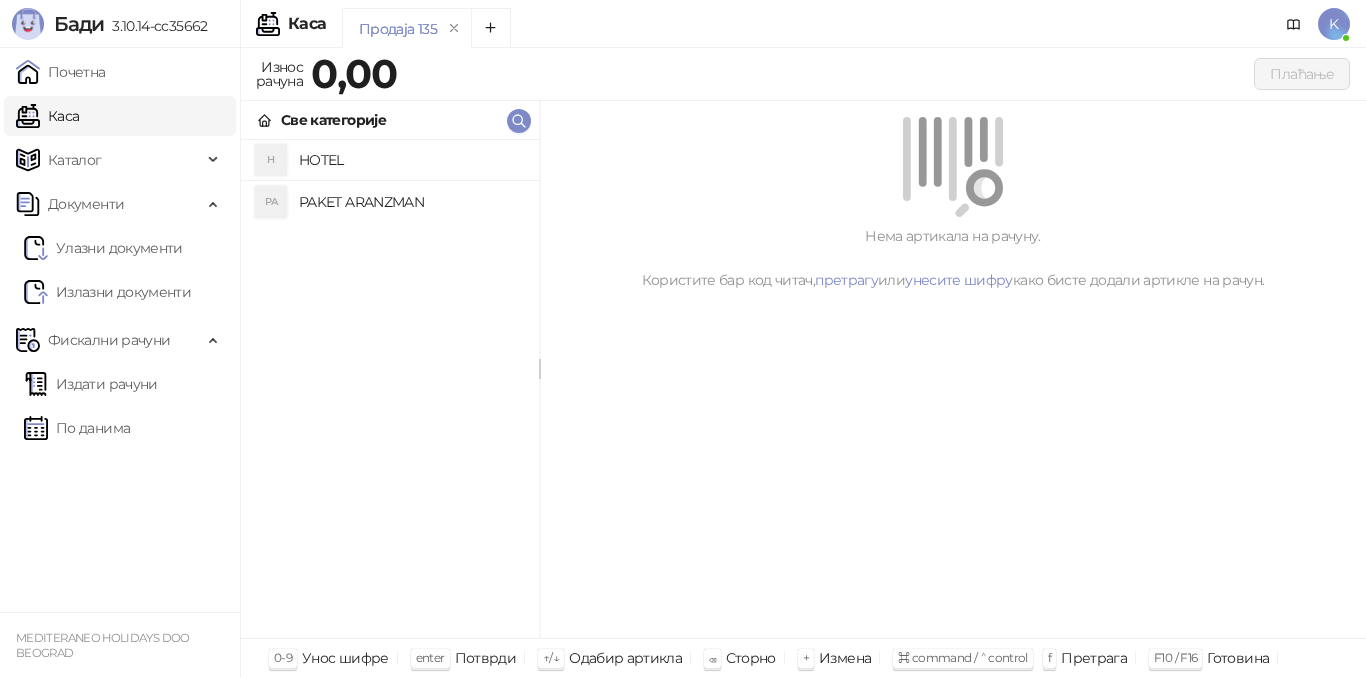 click on "PAKET ARANZMAN" at bounding box center (411, 202) 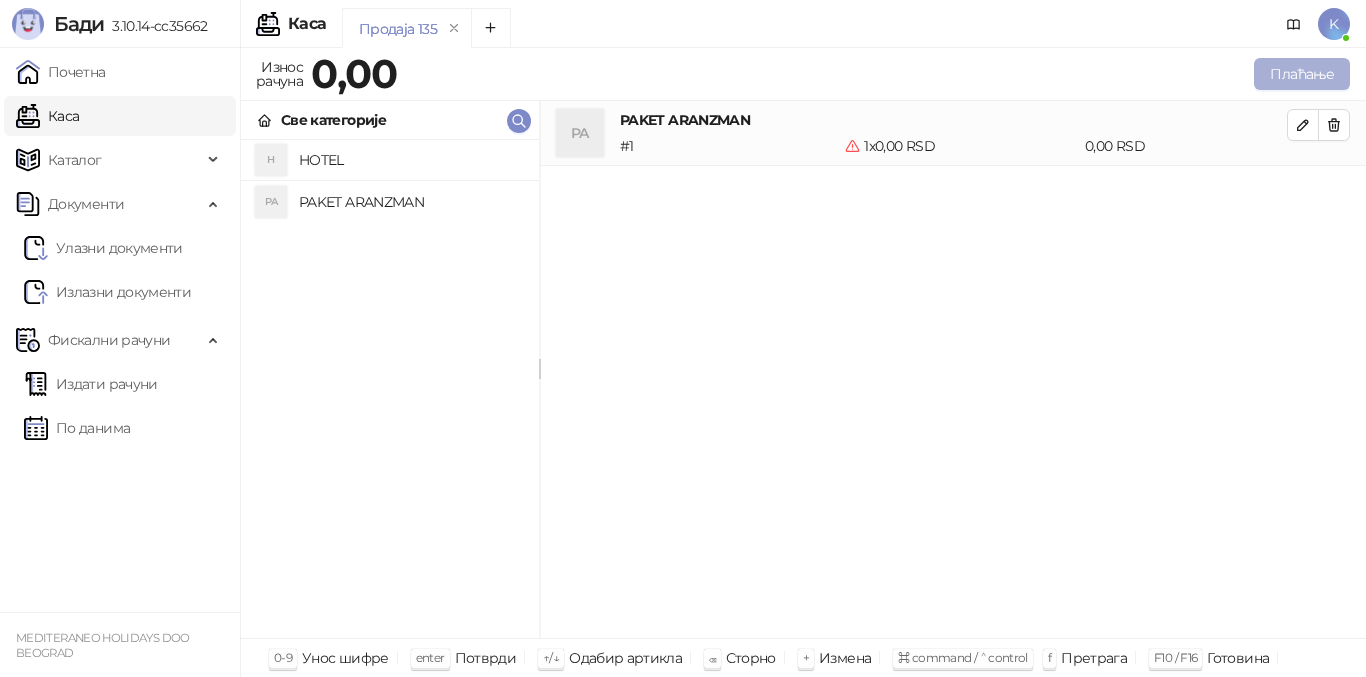 click on "Плаћање" at bounding box center (1302, 74) 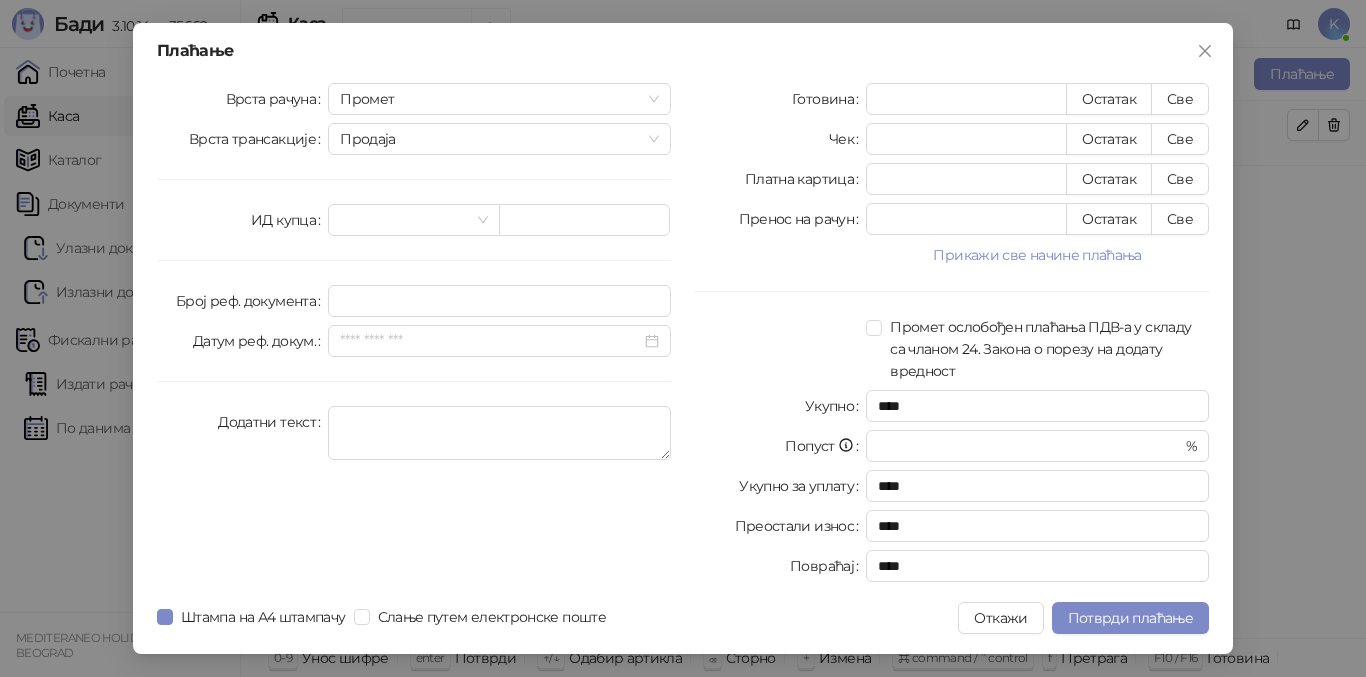 drag, startPoint x: 388, startPoint y: 100, endPoint x: 385, endPoint y: 118, distance: 18.248287 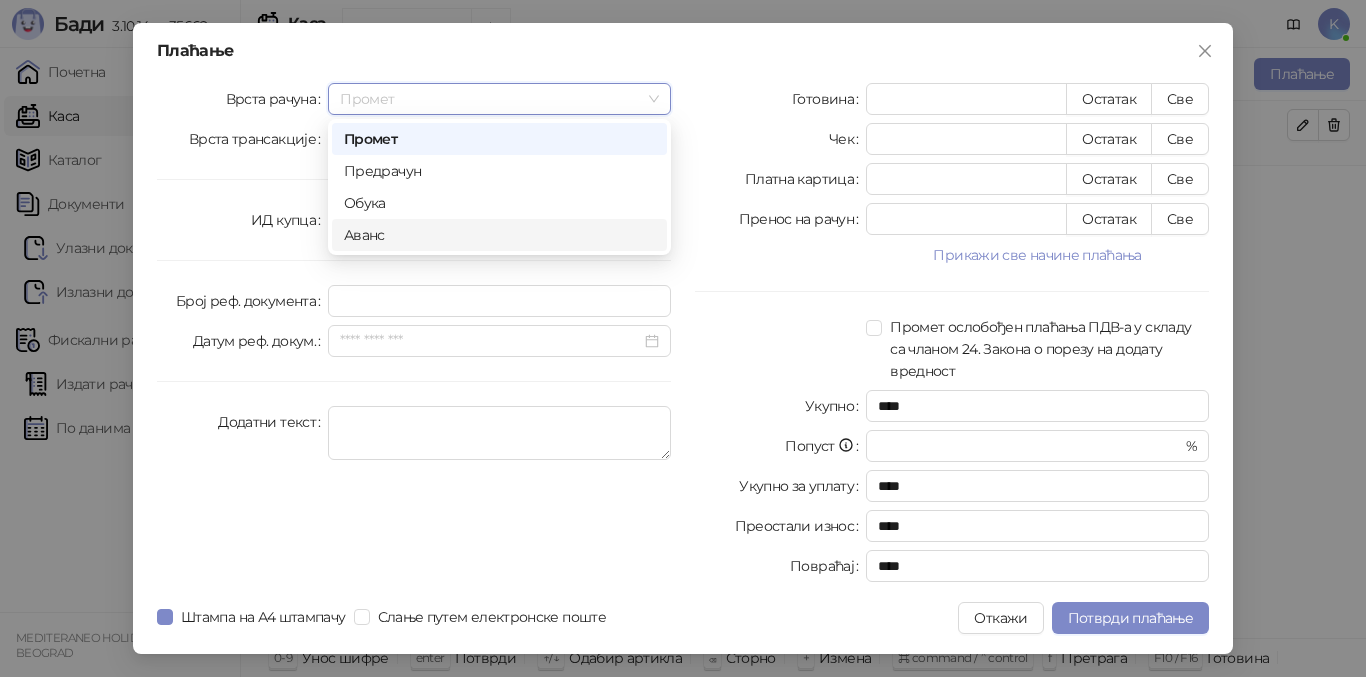 click on "Аванс" at bounding box center [499, 235] 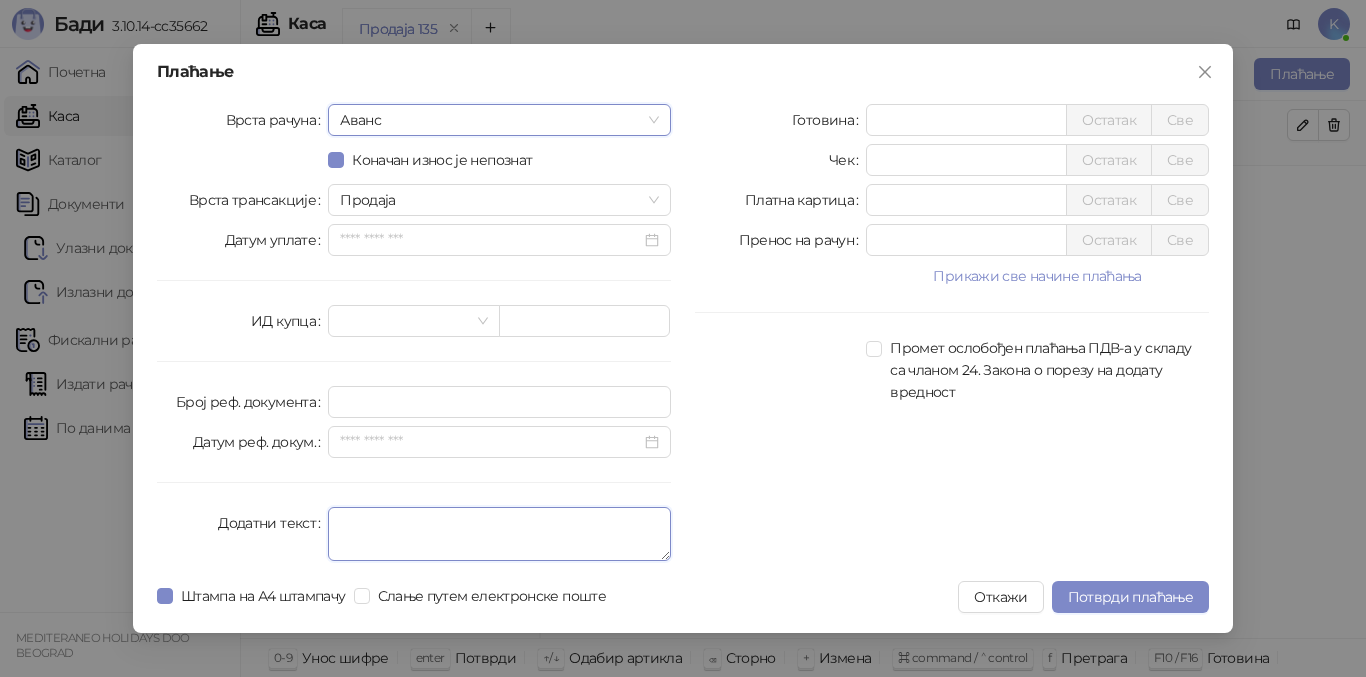 click on "Додатни текст" at bounding box center [499, 534] 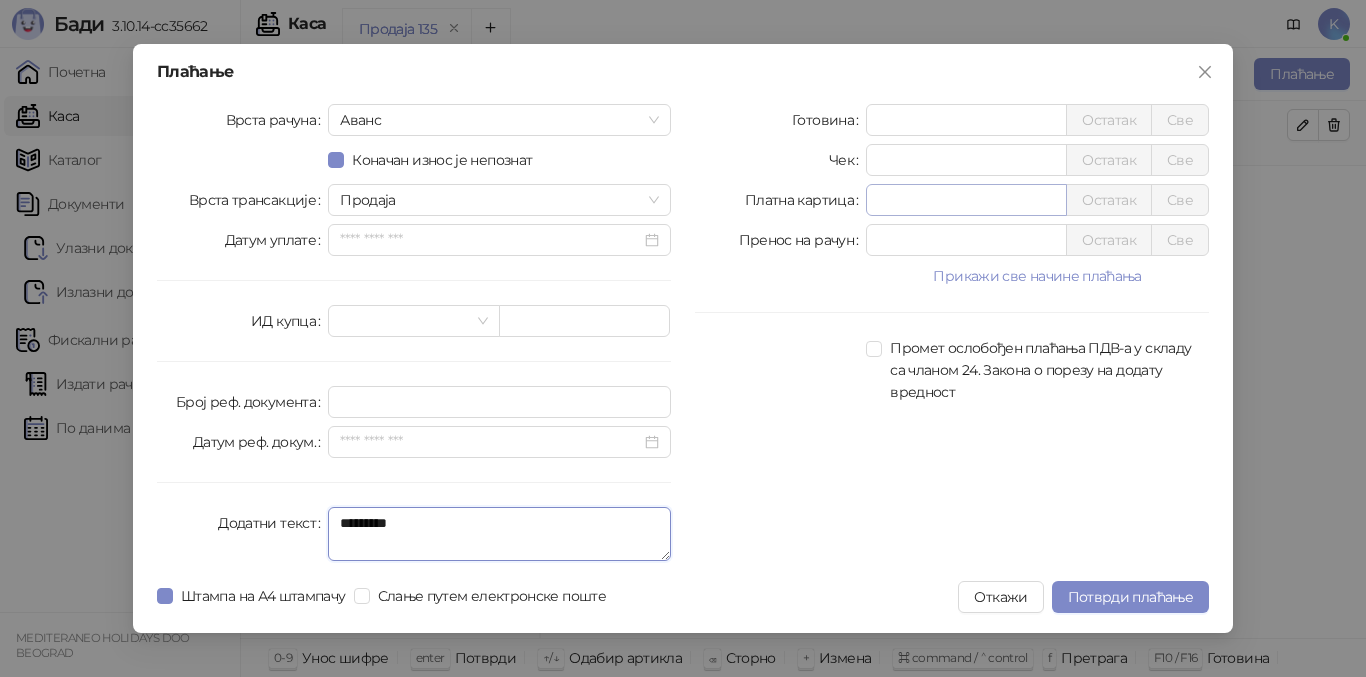 type on "*********" 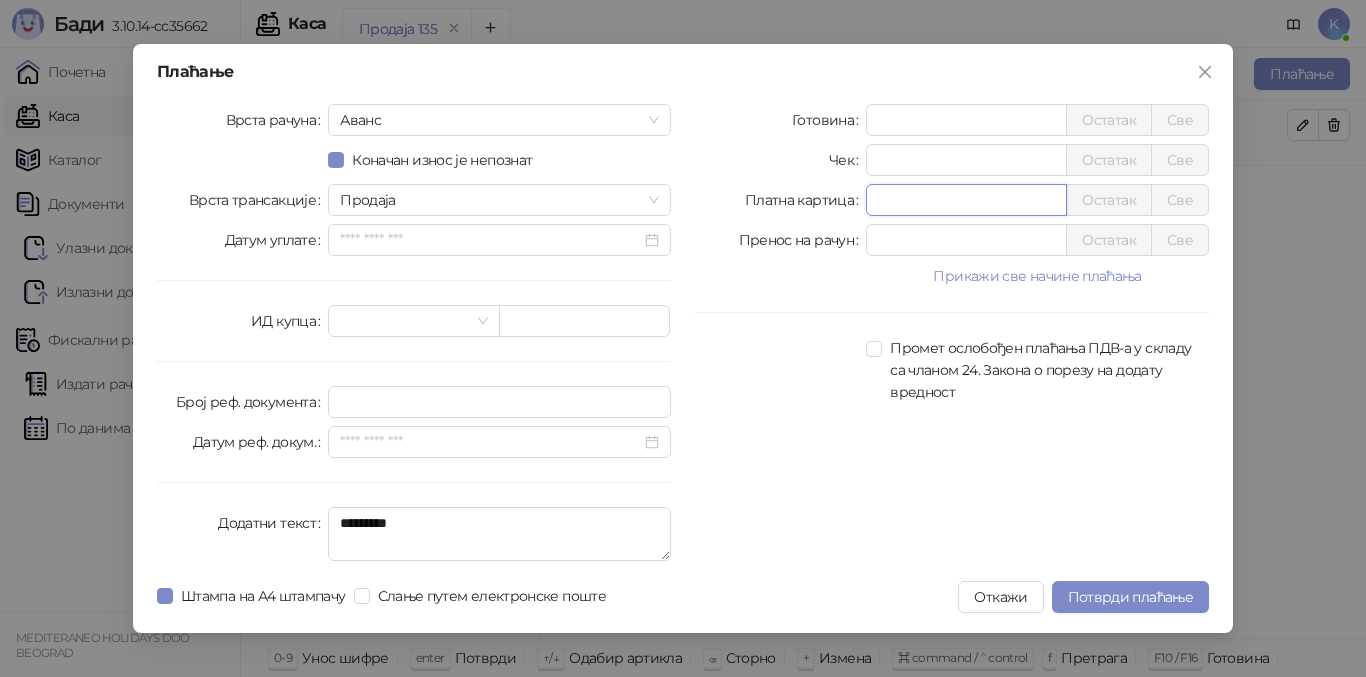 click on "*" at bounding box center (966, 200) 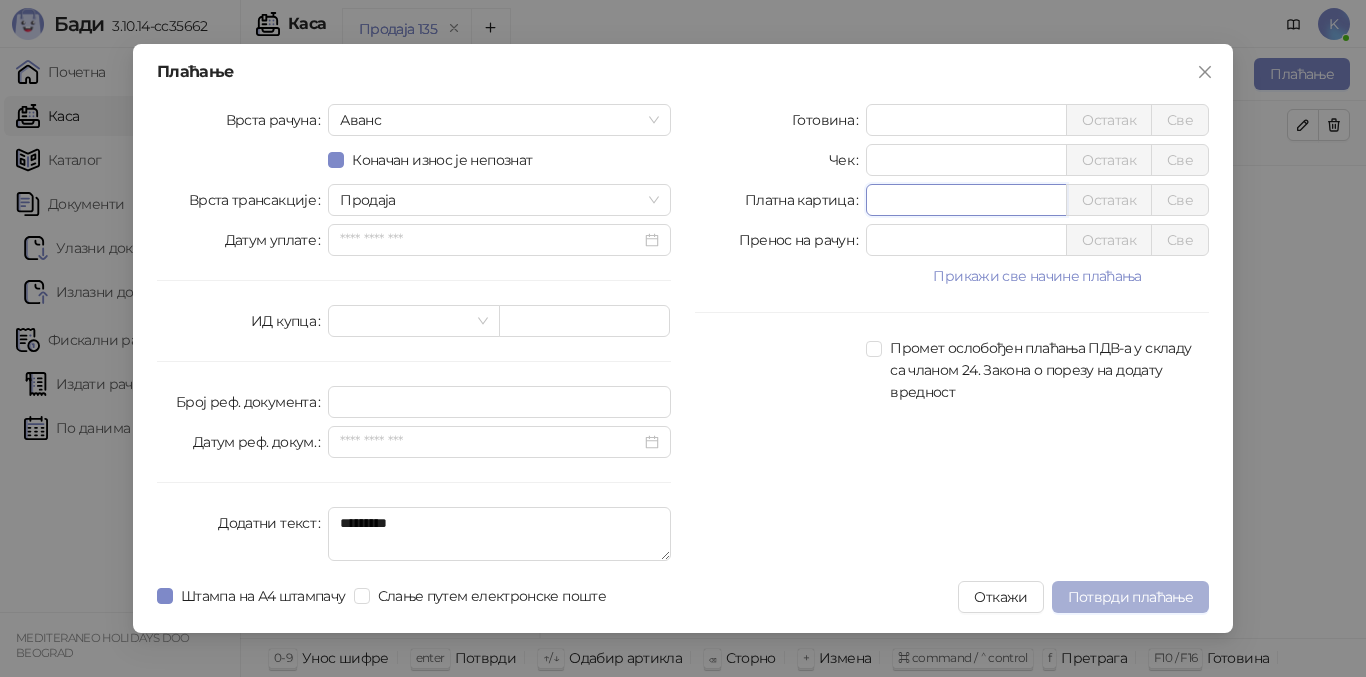 type on "******" 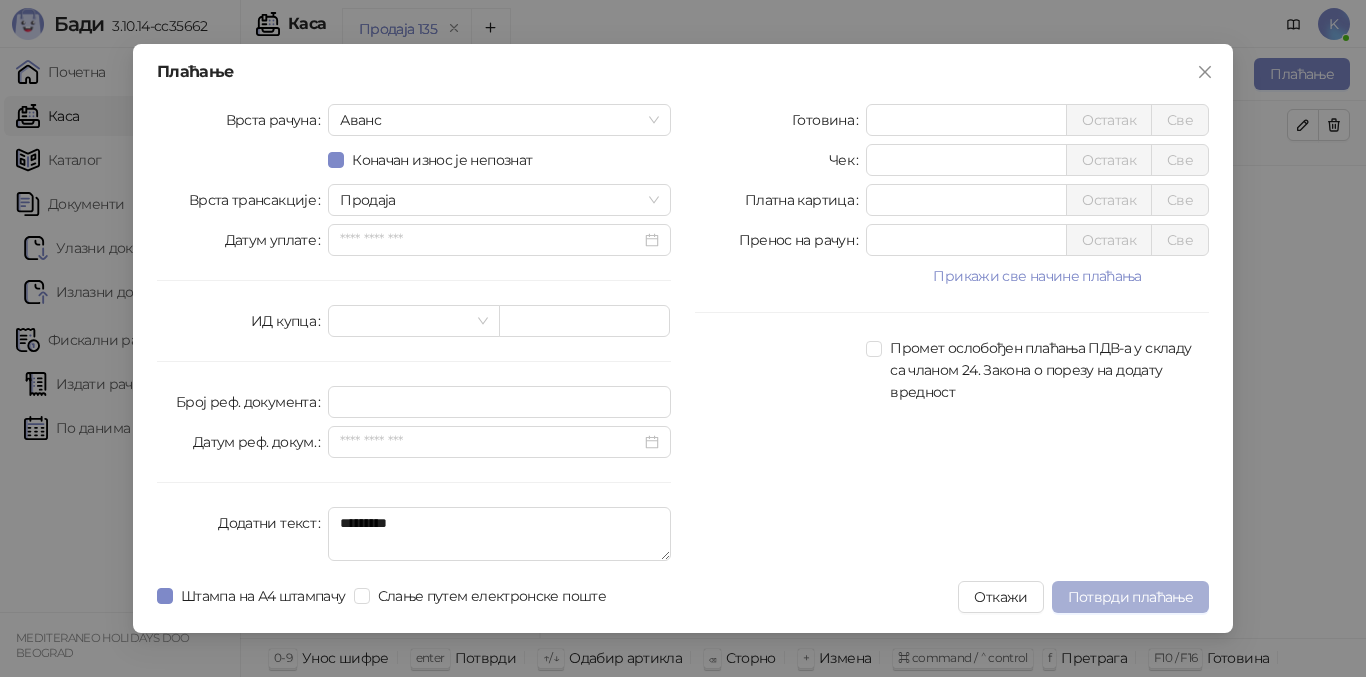 click on "Потврди плаћање" at bounding box center [1130, 597] 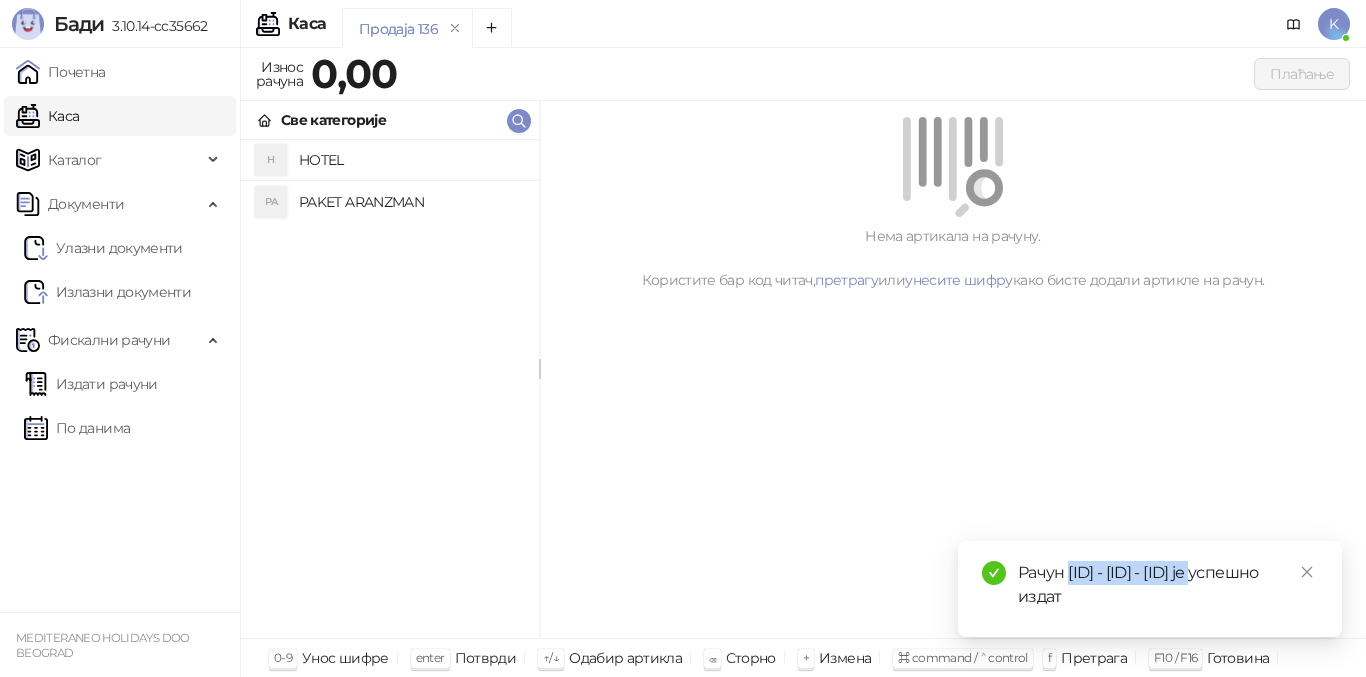 drag, startPoint x: 1070, startPoint y: 570, endPoint x: 1269, endPoint y: 581, distance: 199.30379 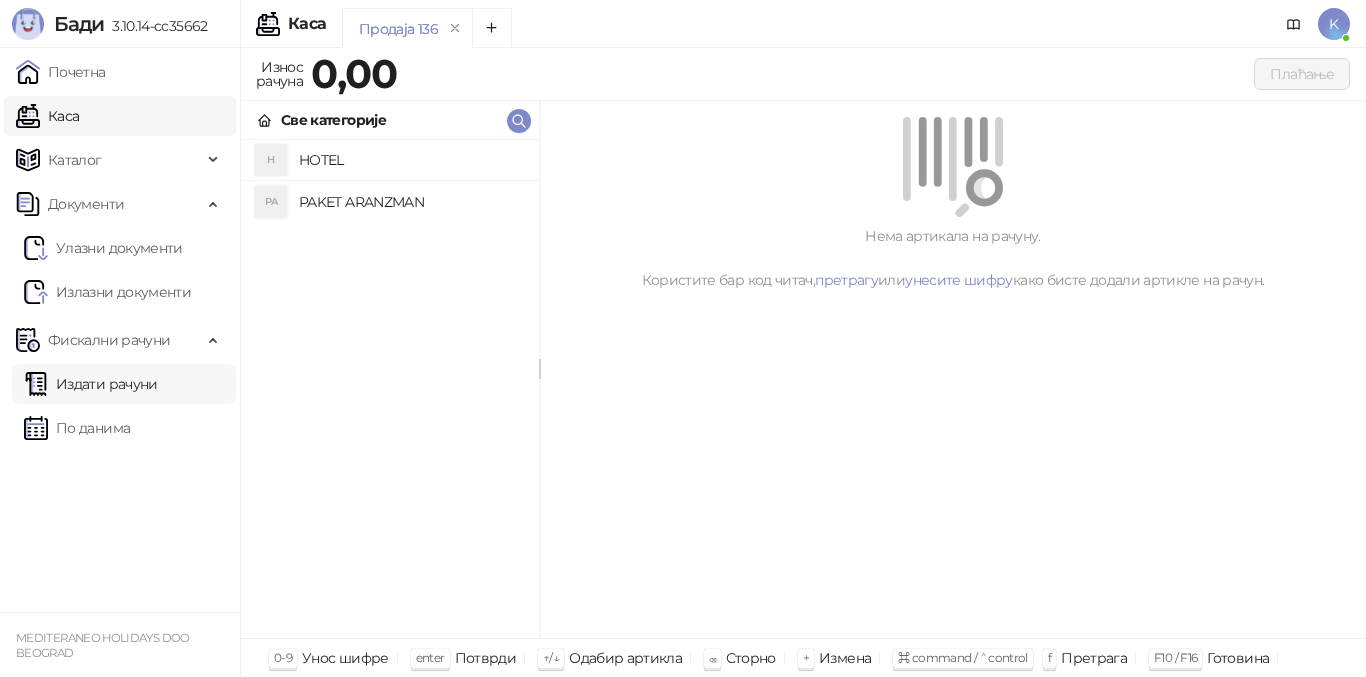 click on "Издати рачуни" at bounding box center (91, 384) 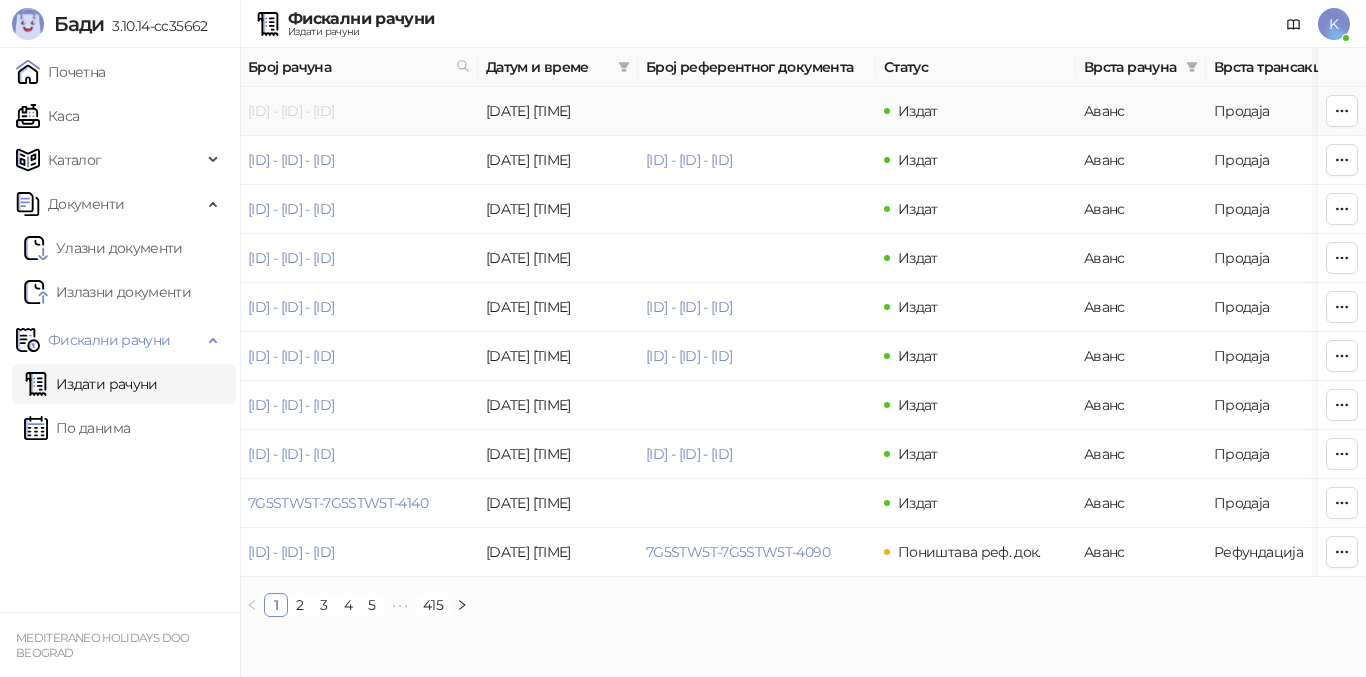 click on "[ID] - [ID] - [ID]" at bounding box center [291, 111] 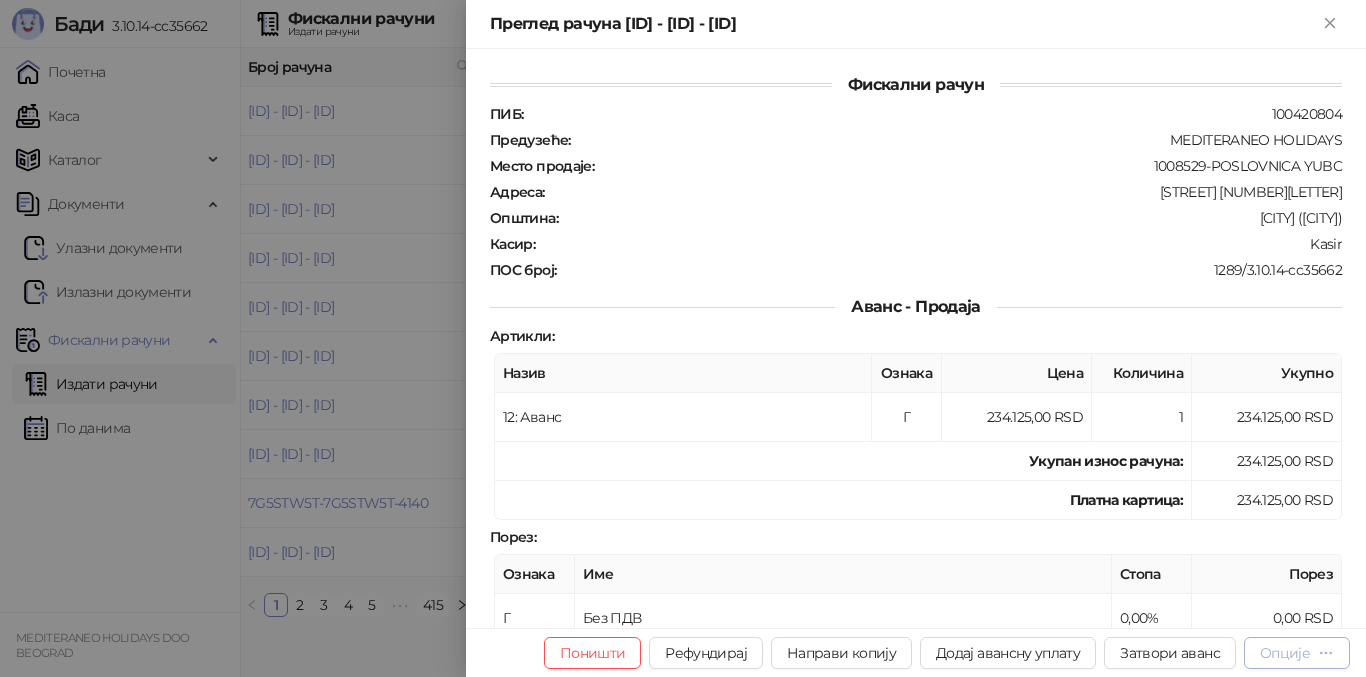 click on "Опције" at bounding box center (1285, 653) 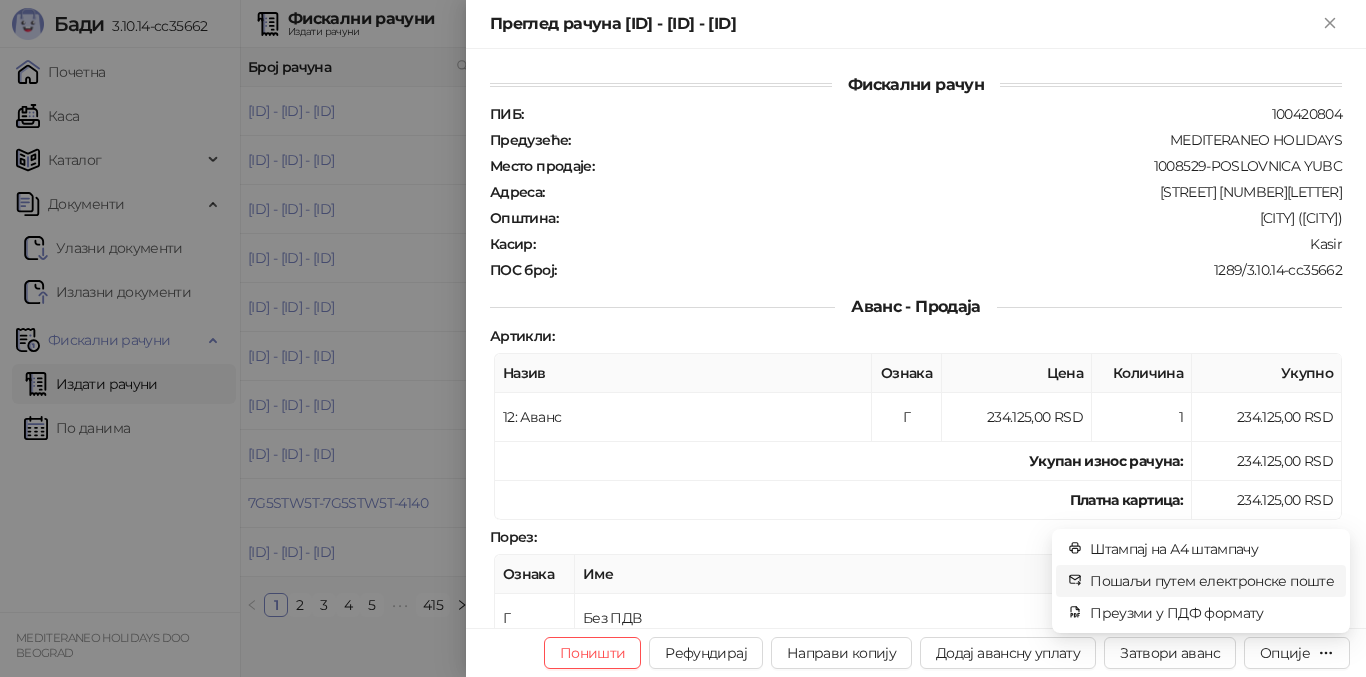 click on "Пошаљи путем електронске поште" at bounding box center [1212, 581] 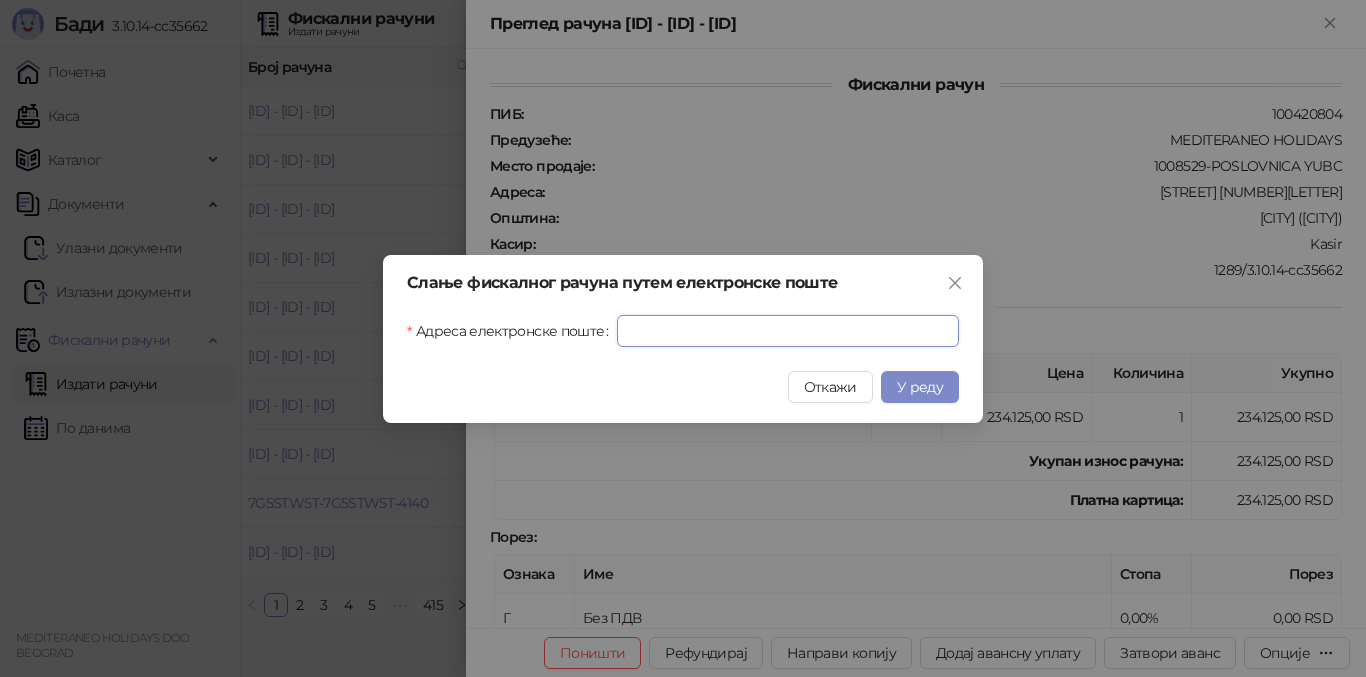 click on "Адреса електронске поште" at bounding box center (788, 331) 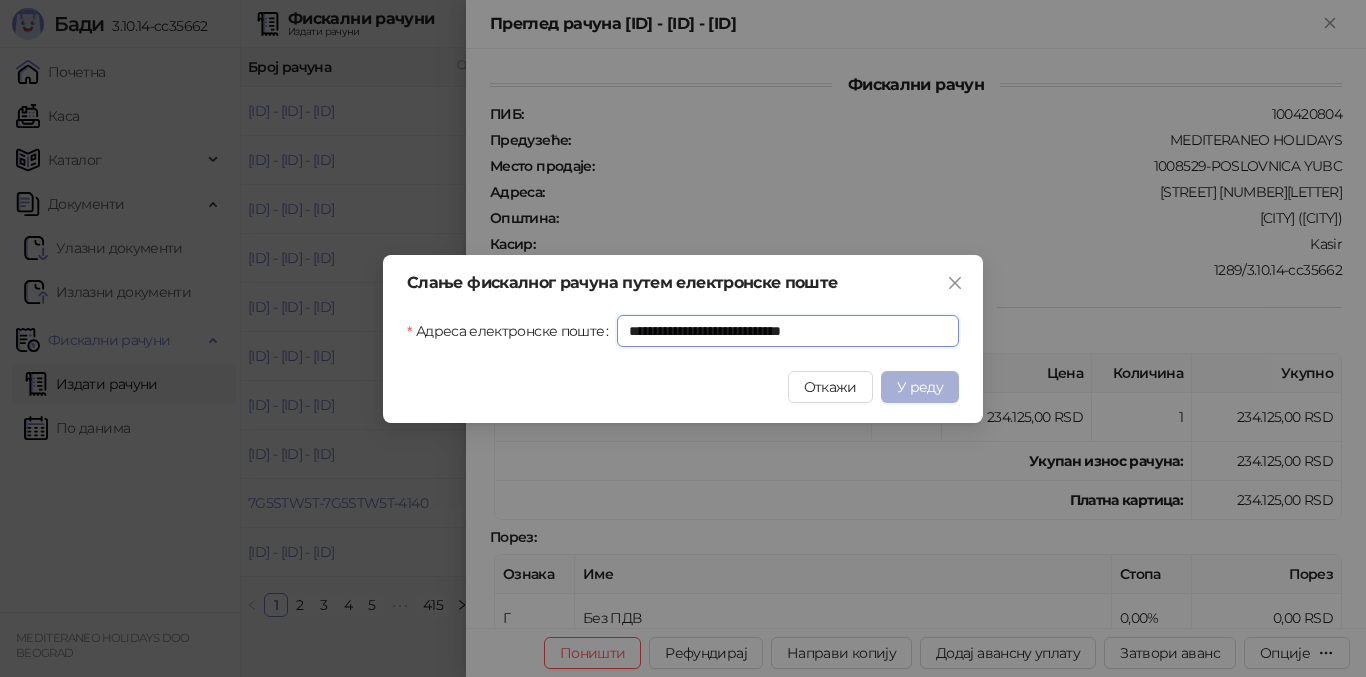 type on "**********" 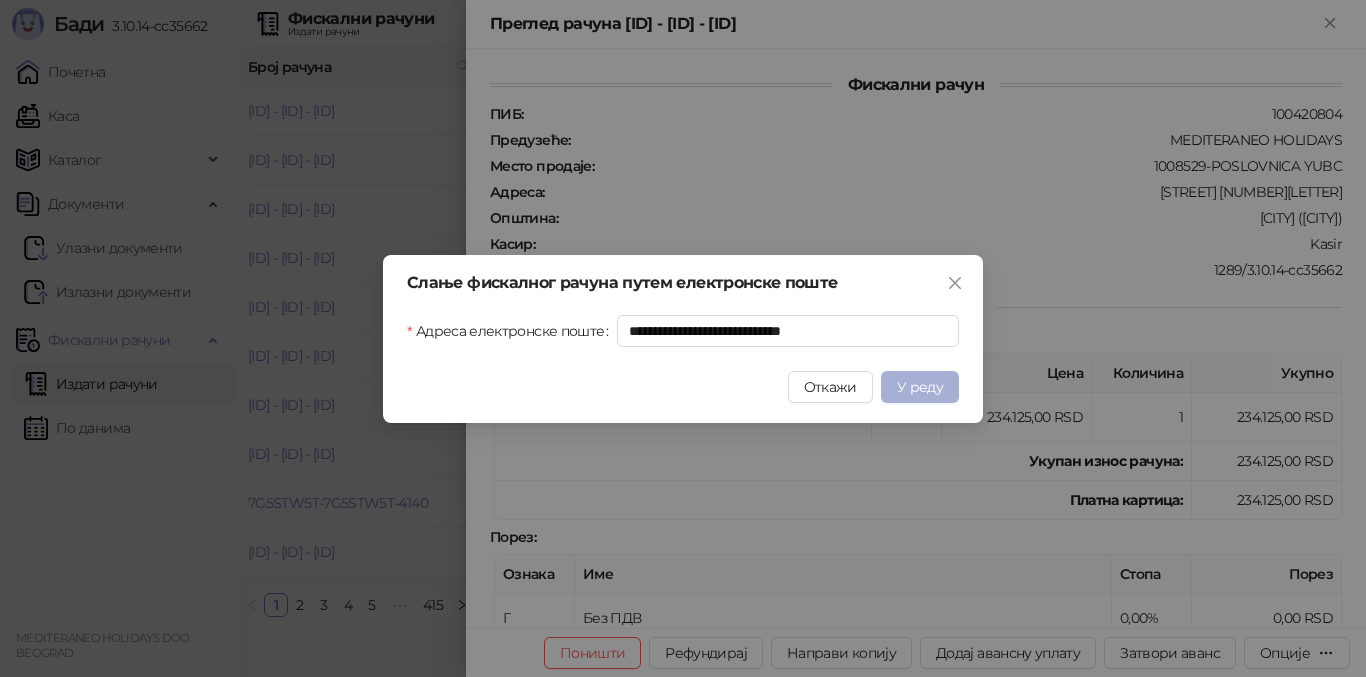 click on "У реду" at bounding box center [920, 387] 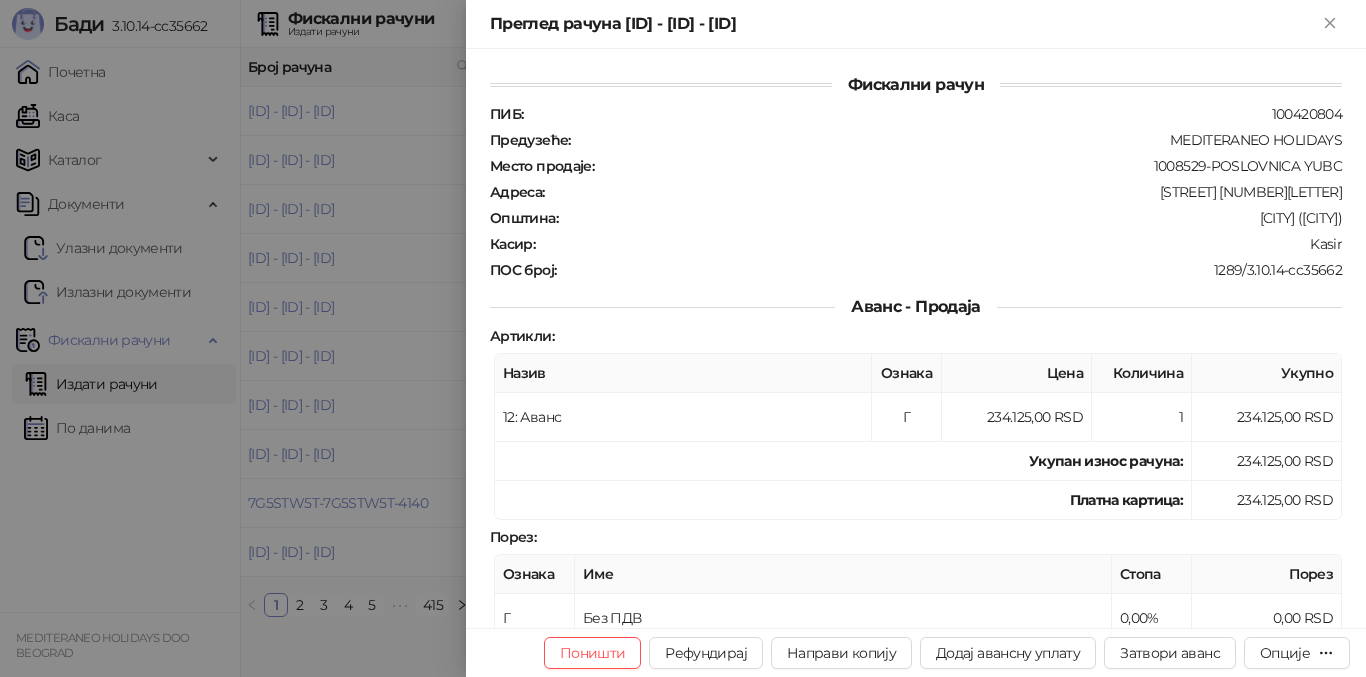click 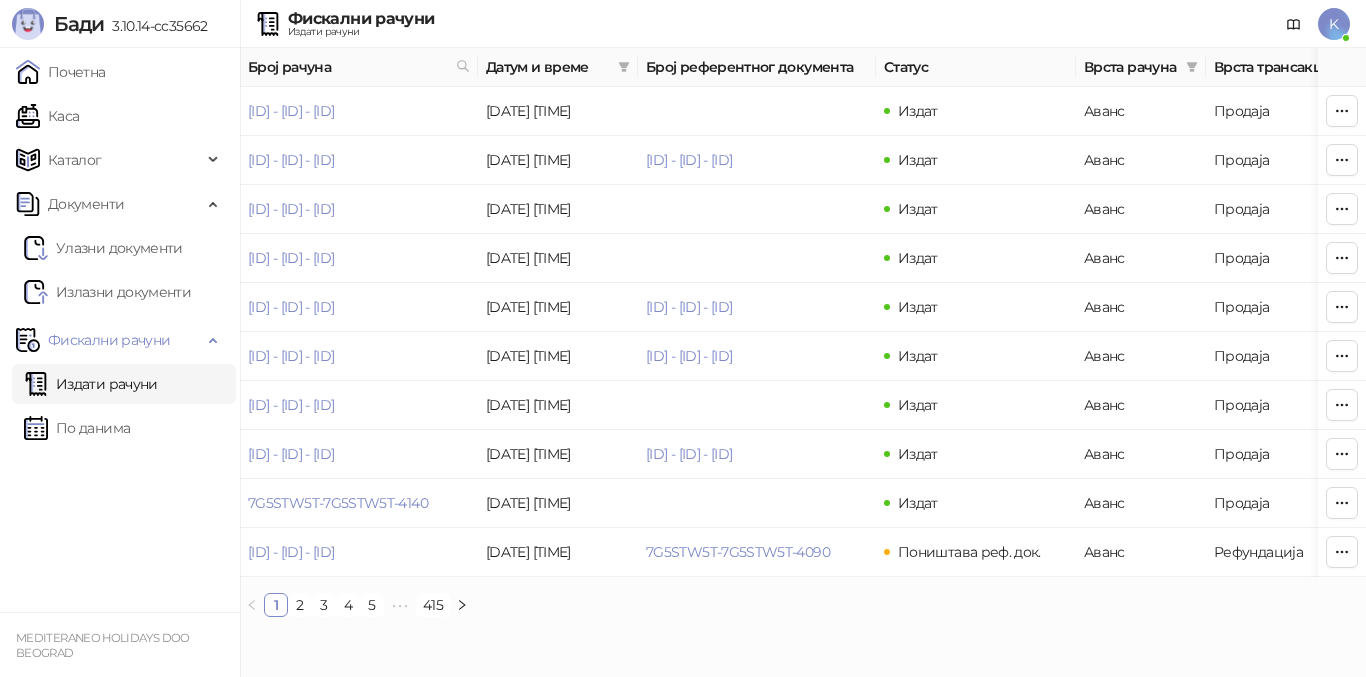 click on "Издати рачуни" at bounding box center (91, 384) 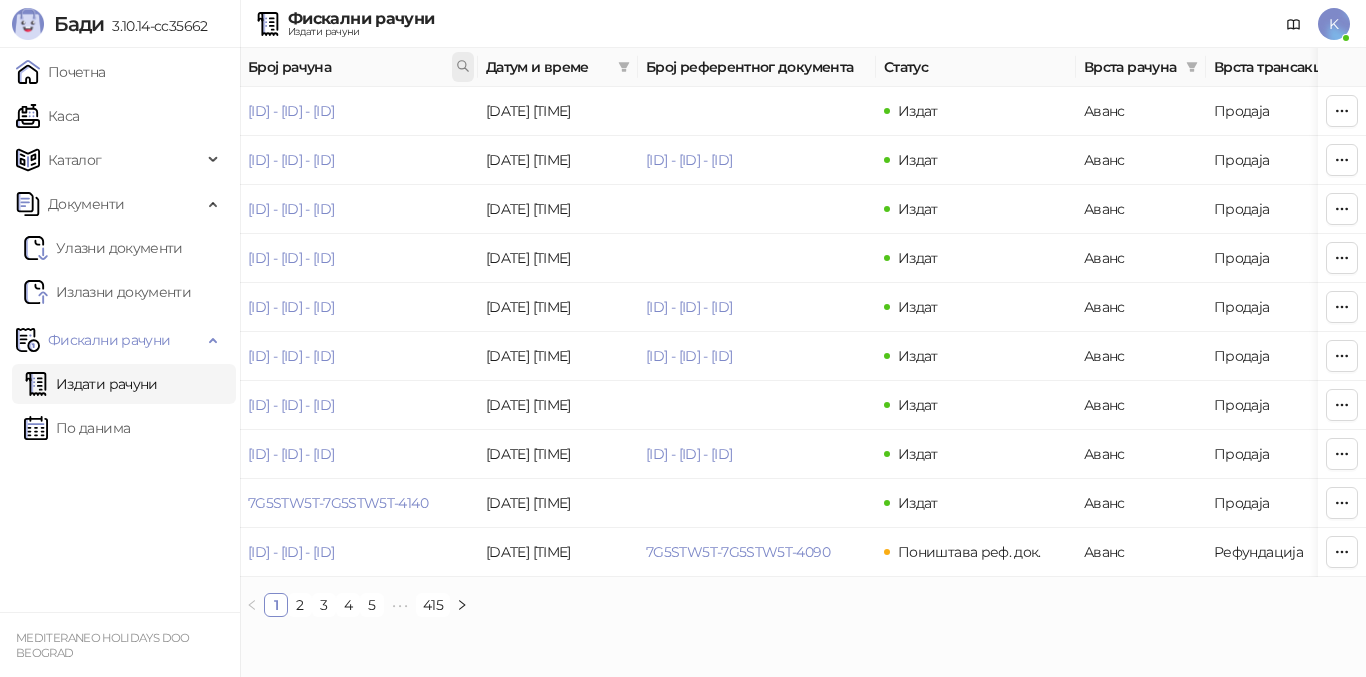 click 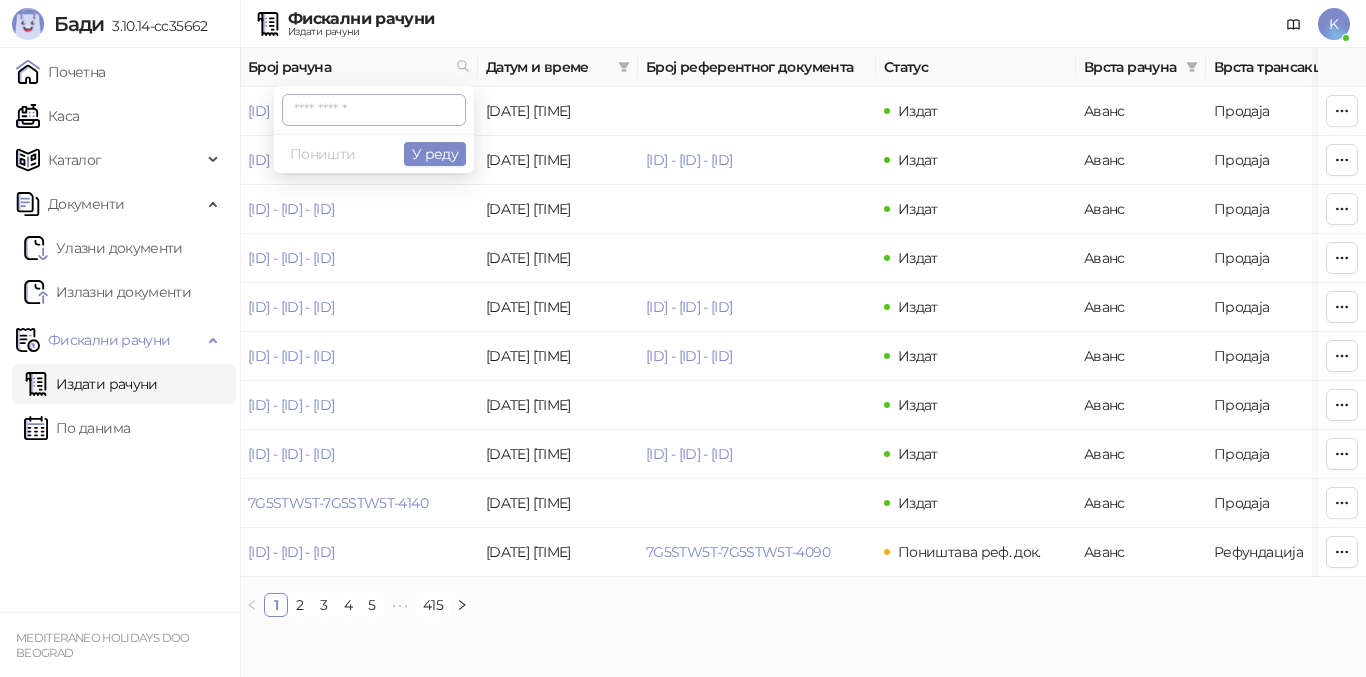 click at bounding box center (374, 110) 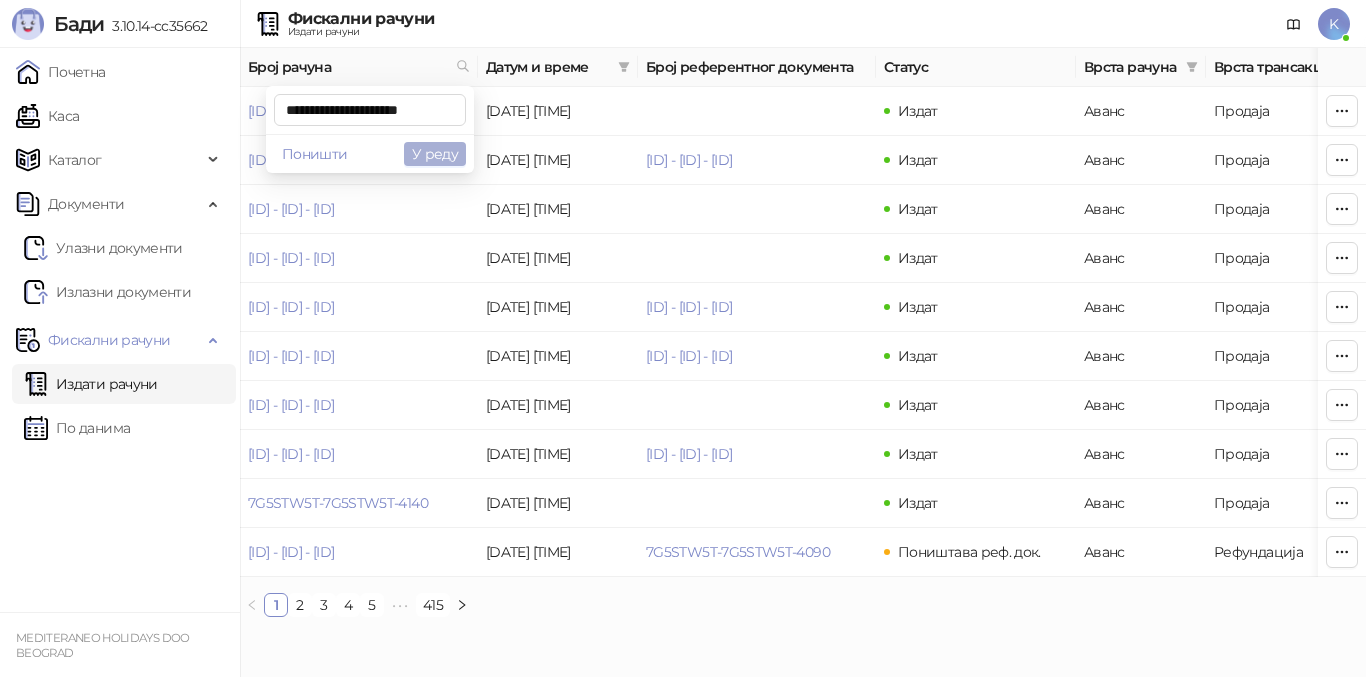 type on "**********" 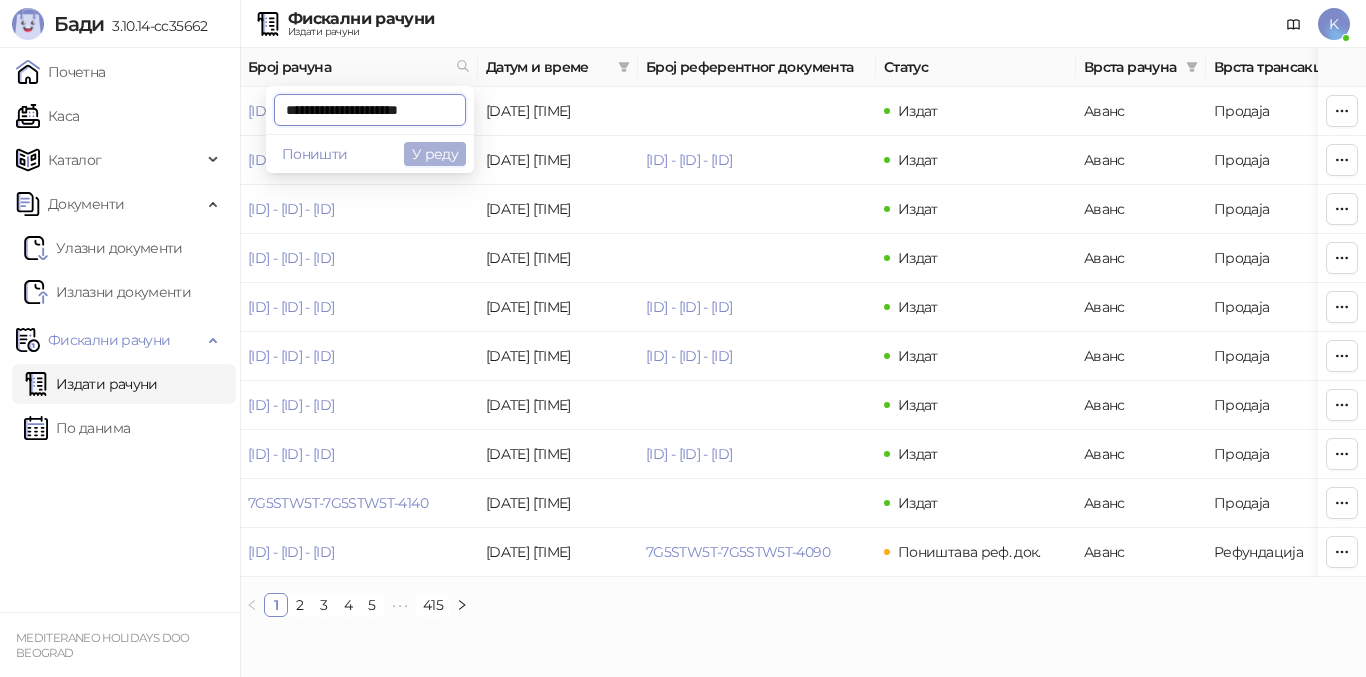 click on "У реду" at bounding box center (435, 154) 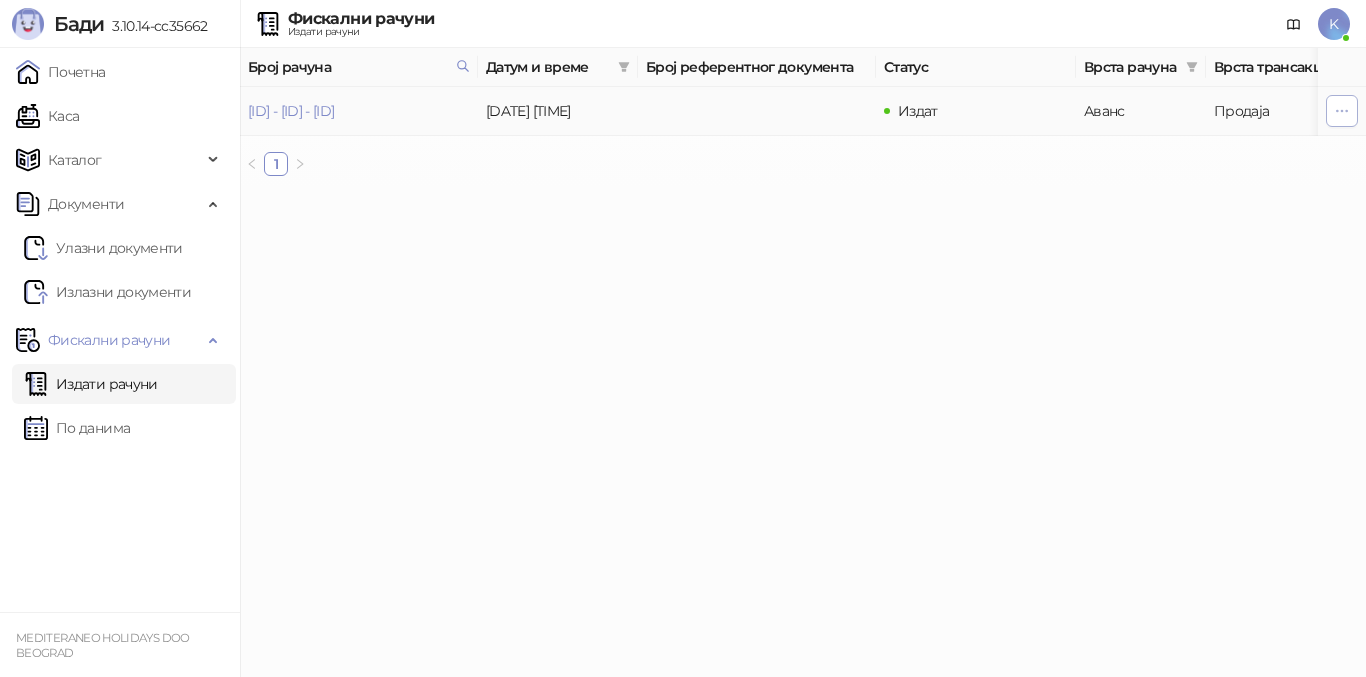 click at bounding box center (1342, 111) 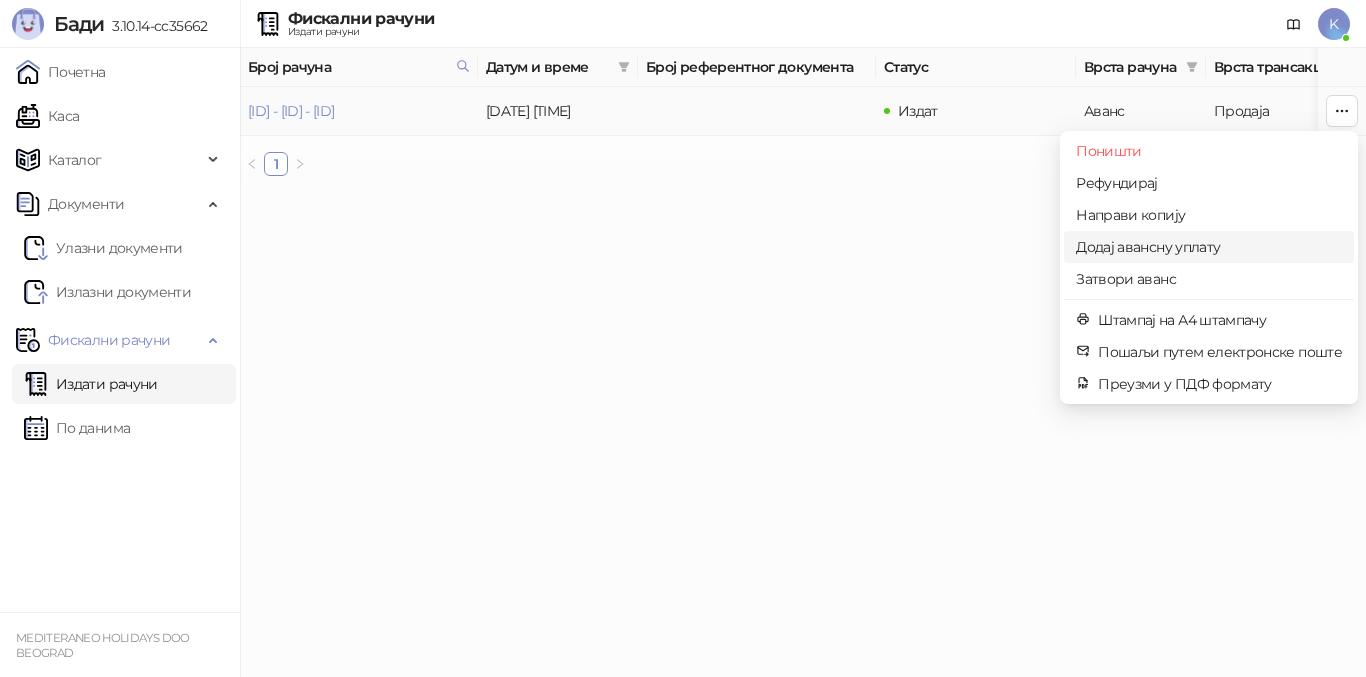 click on "Додај авансну уплату" at bounding box center (1209, 247) 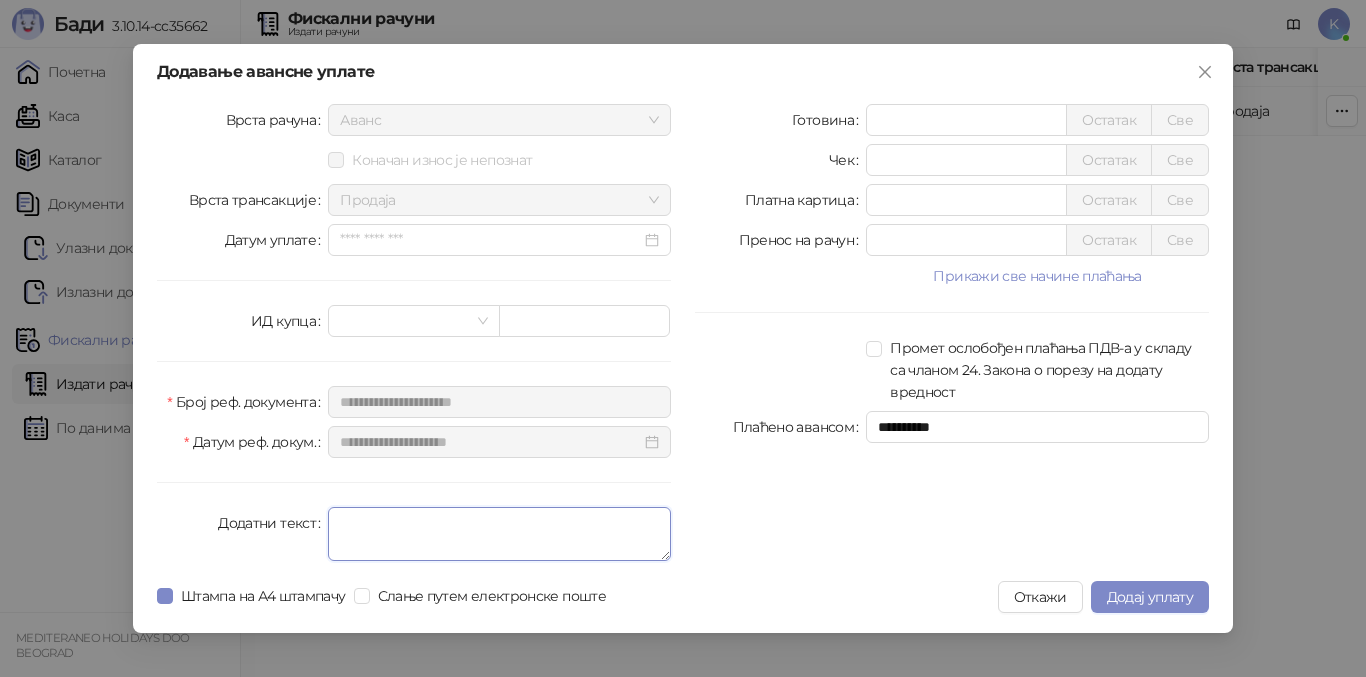 click on "Додатни текст" at bounding box center [499, 534] 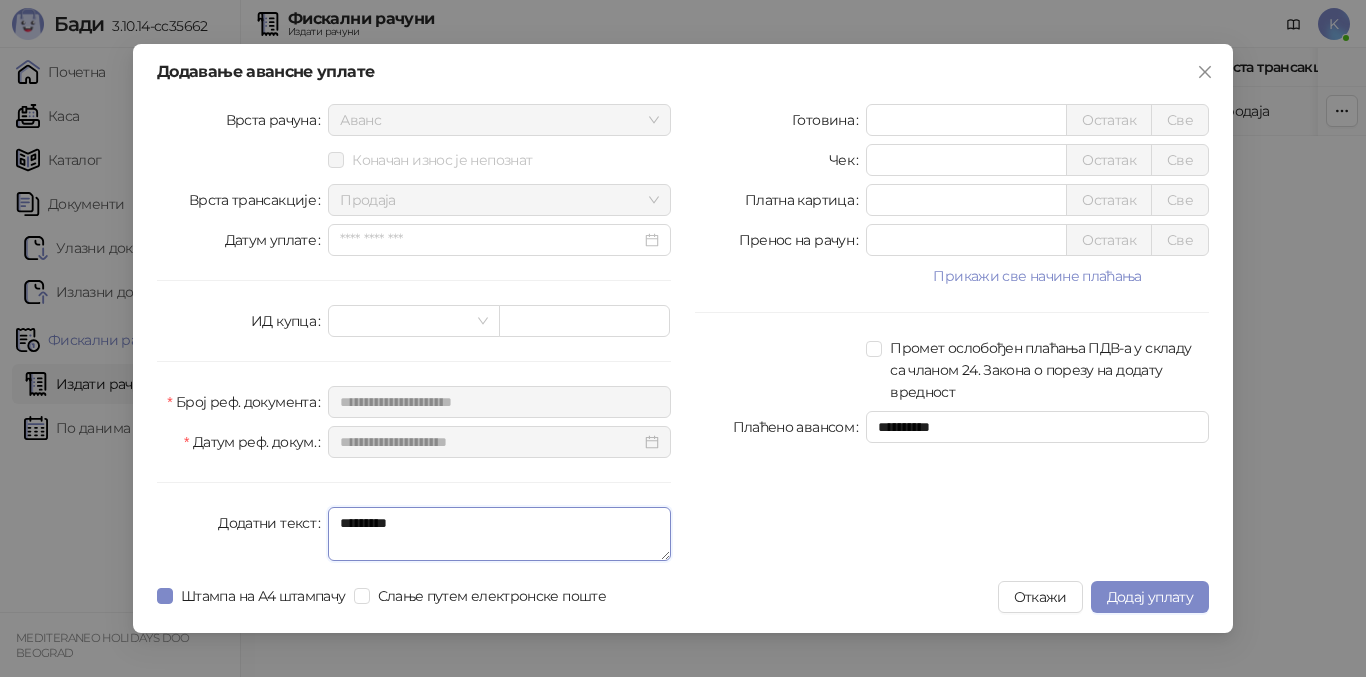 type on "*********" 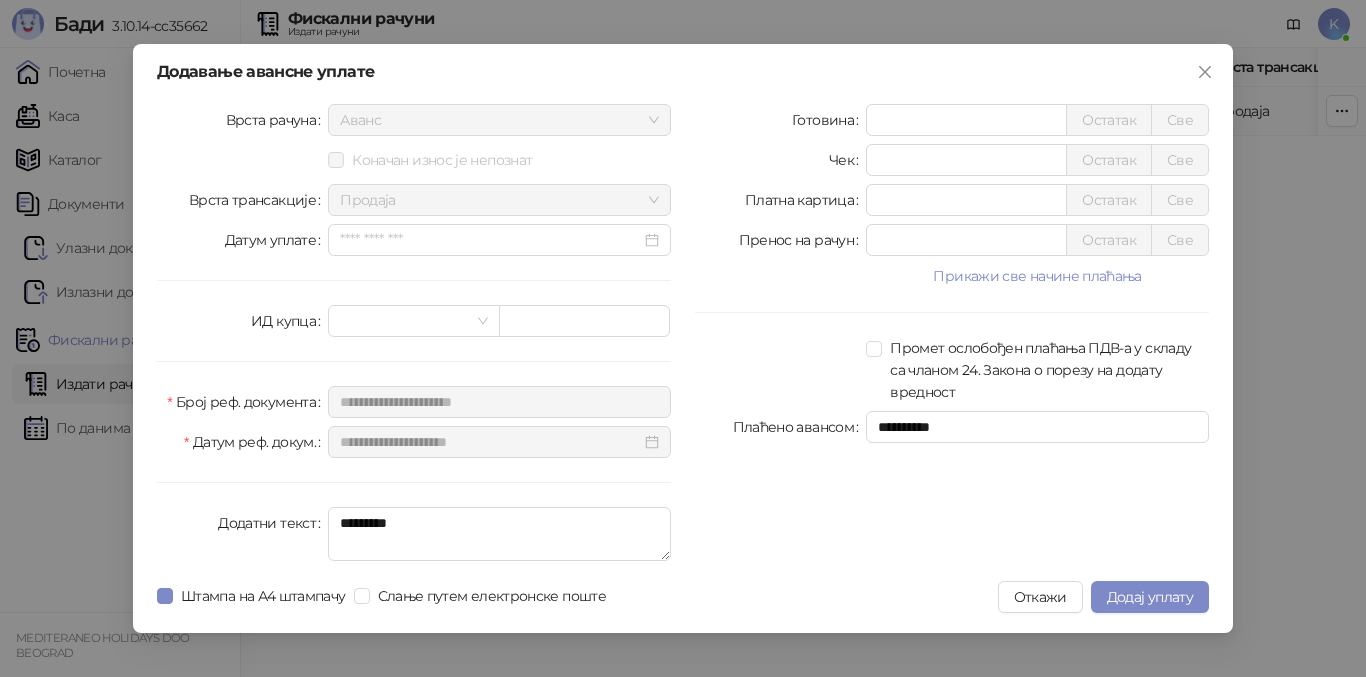click on "**********" at bounding box center (952, 336) 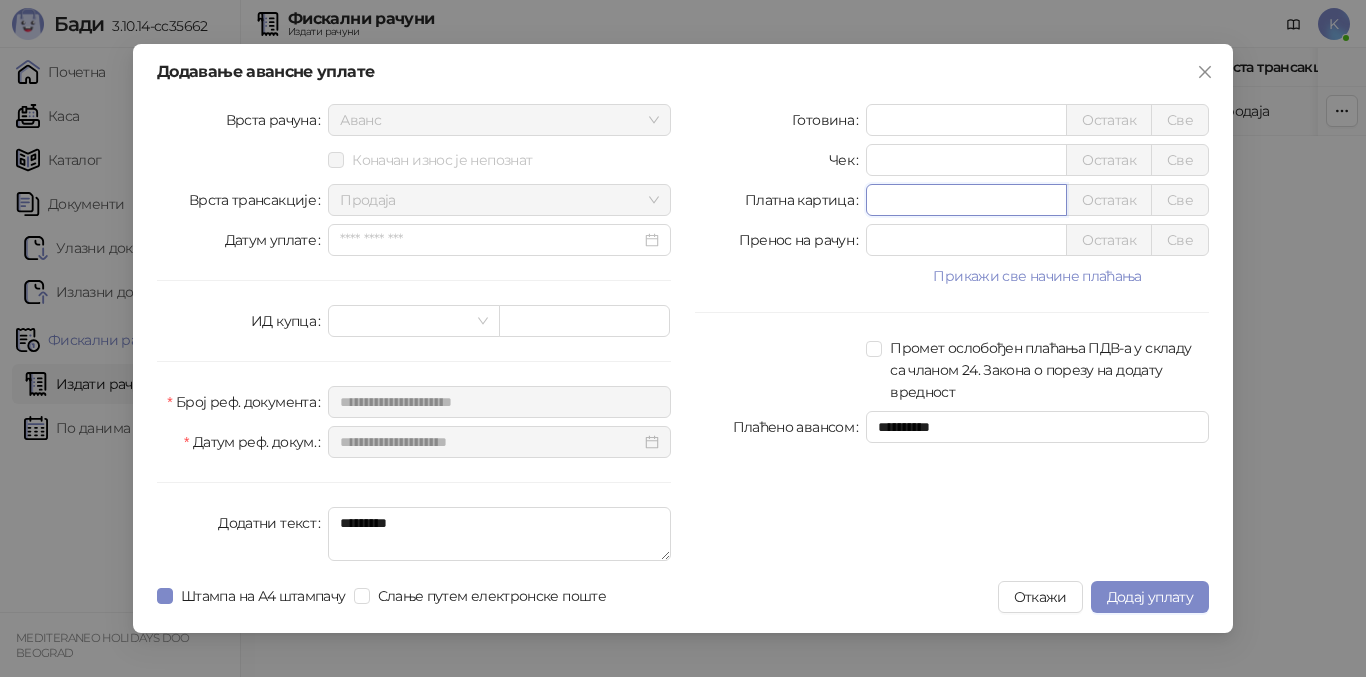 click on "*" at bounding box center [966, 200] 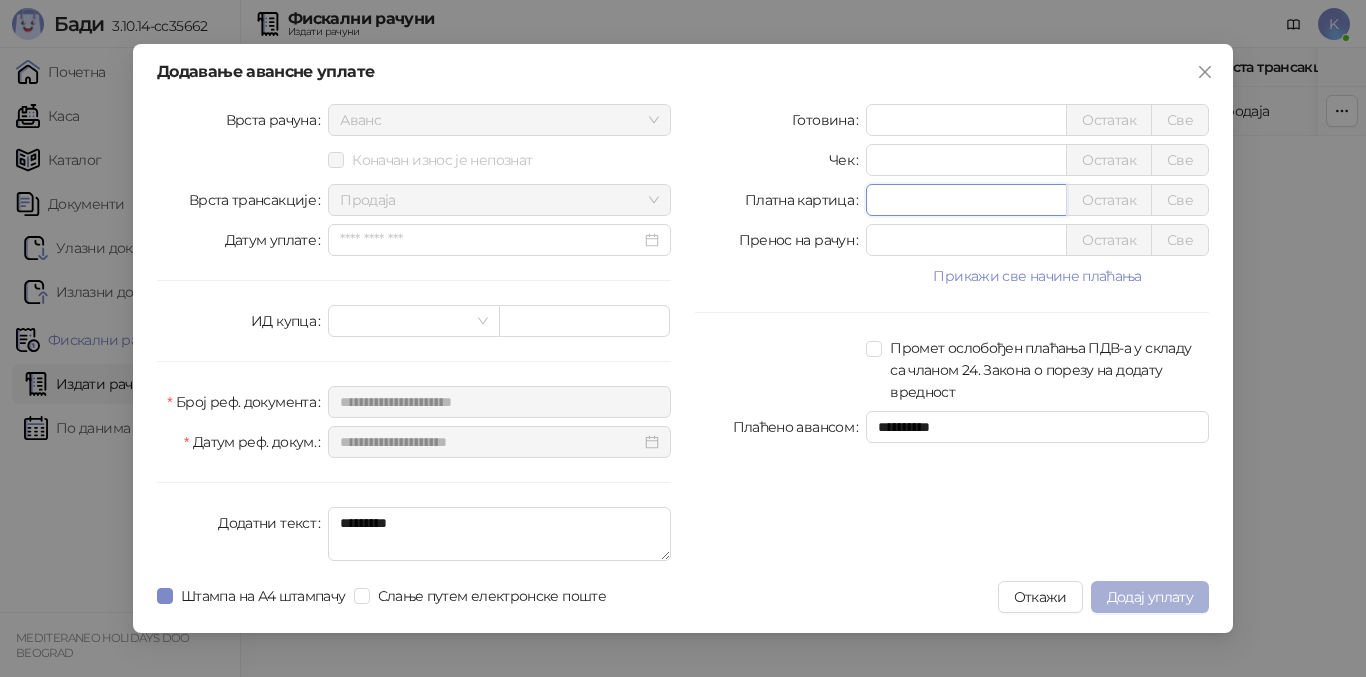 type on "******" 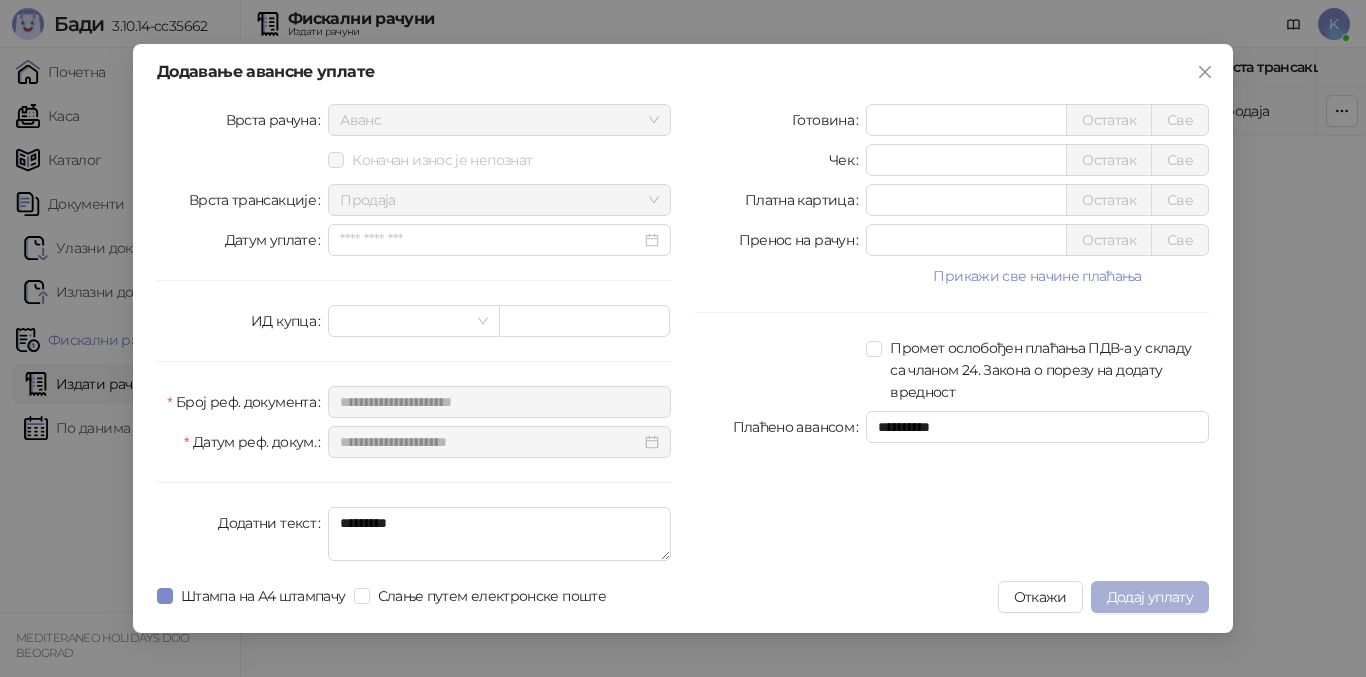 click on "Додај уплату" at bounding box center (1150, 597) 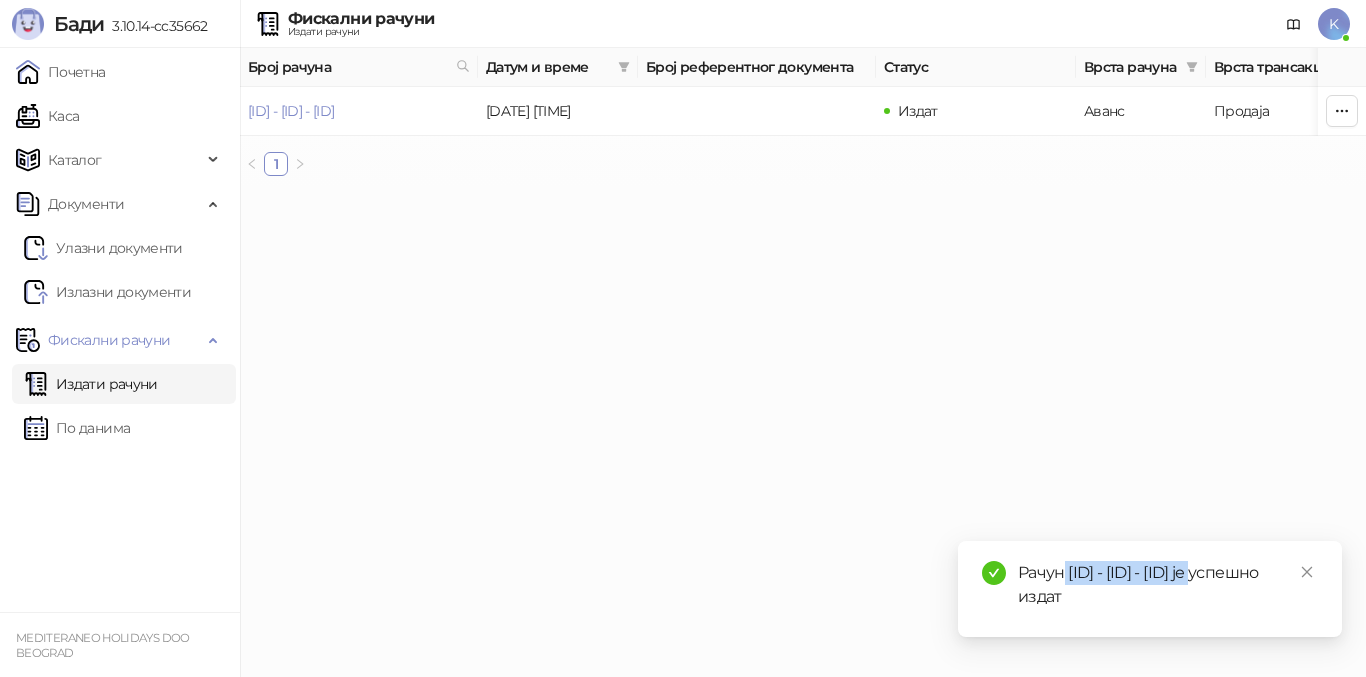 drag, startPoint x: 1065, startPoint y: 571, endPoint x: 1271, endPoint y: 571, distance: 206 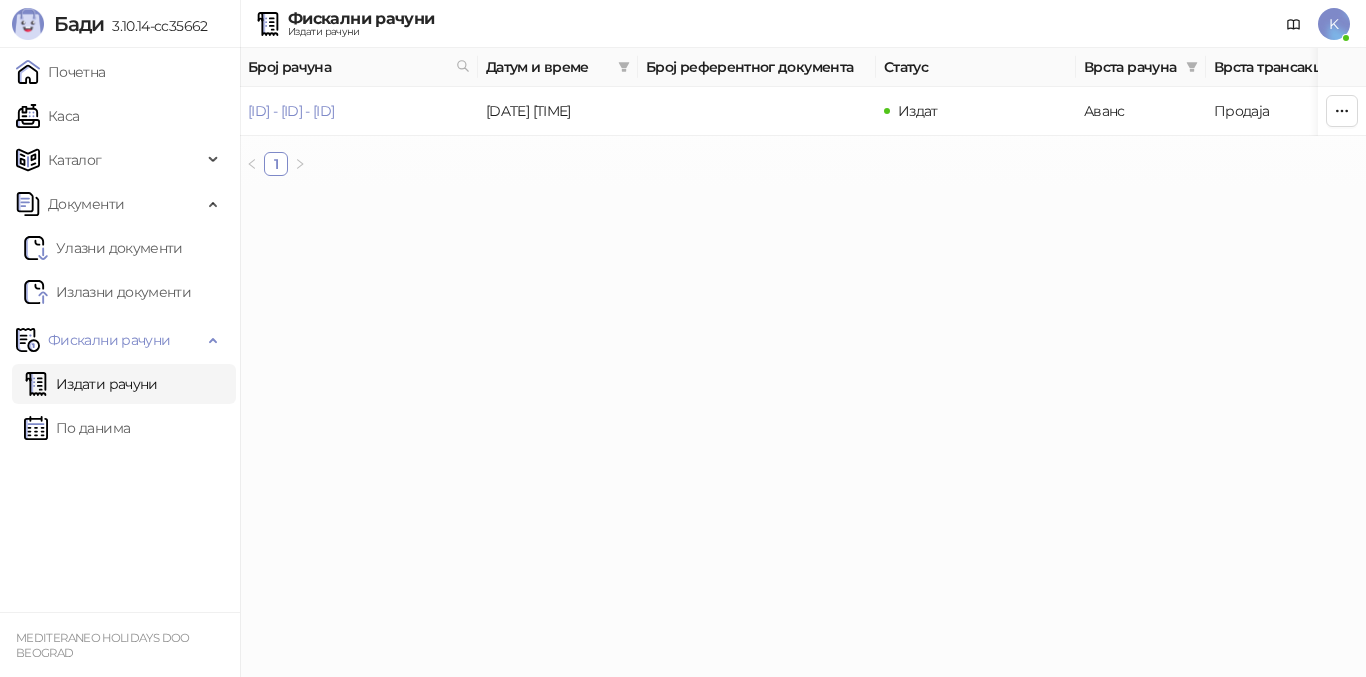 click on "Издати рачуни" at bounding box center [91, 384] 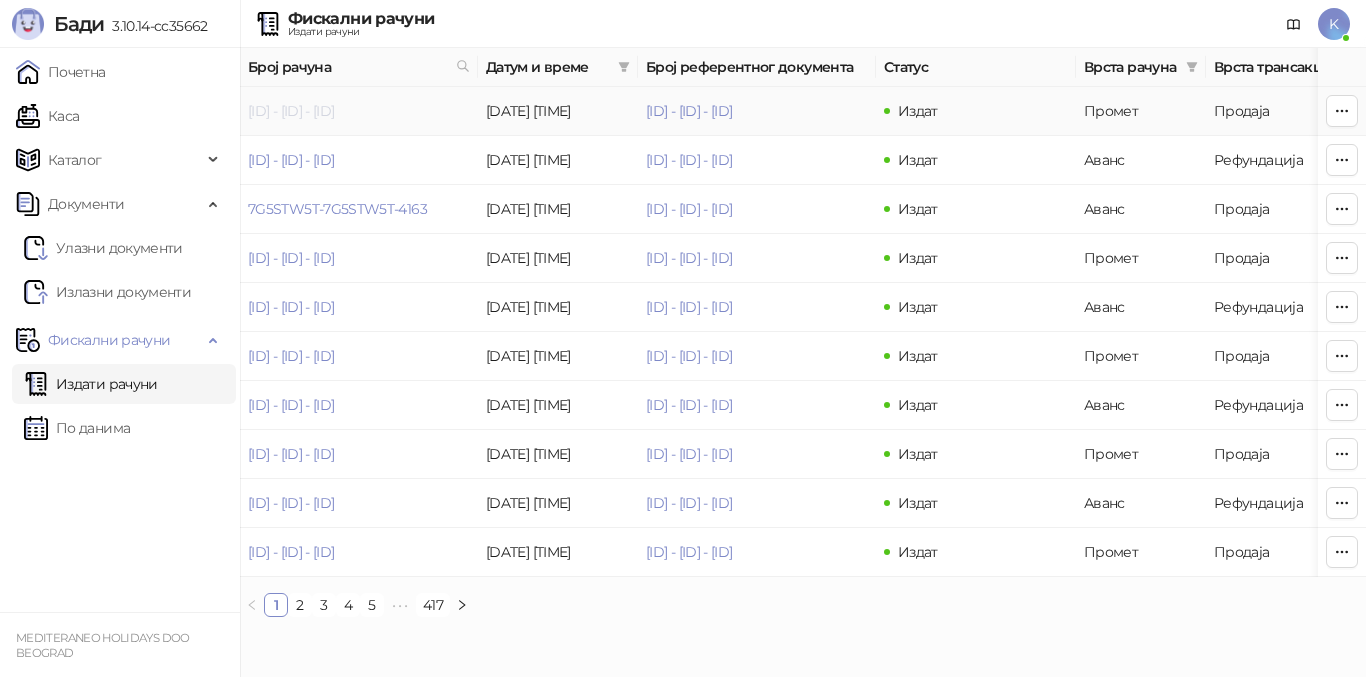 click on "[ID] - [ID] - [ID]" at bounding box center [291, 111] 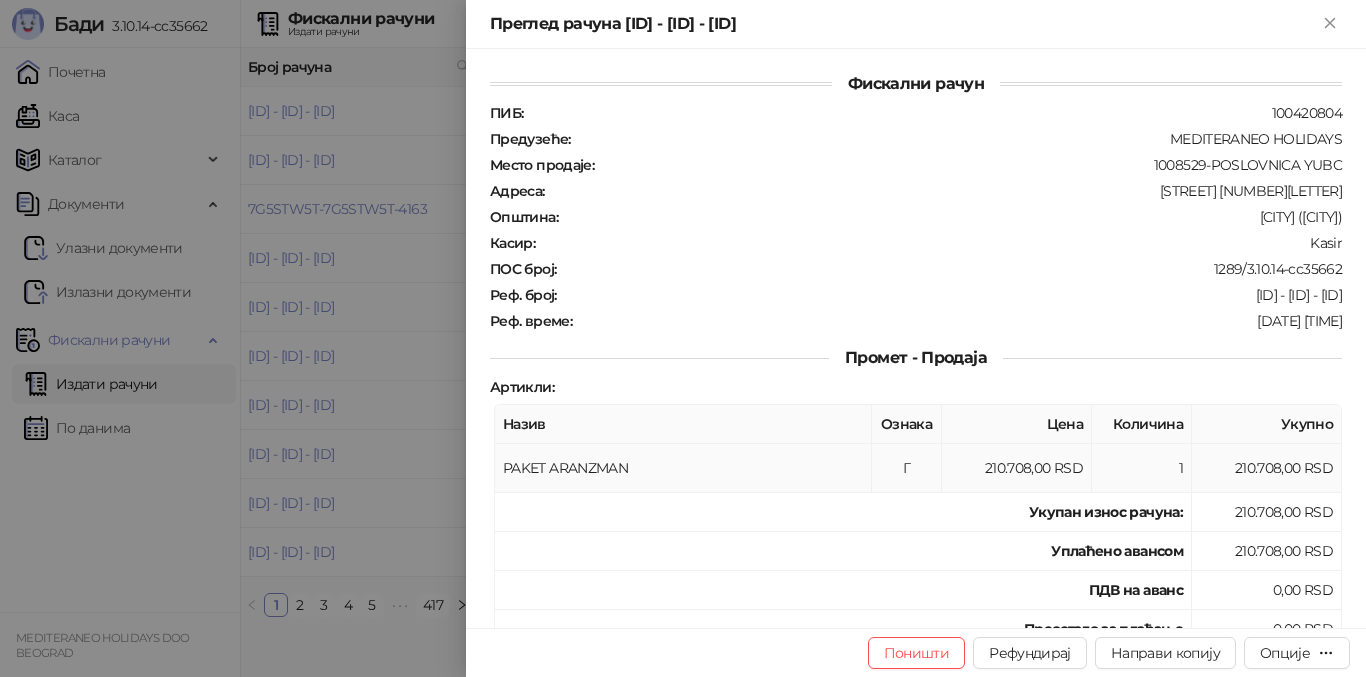 scroll, scrollTop: 0, scrollLeft: 0, axis: both 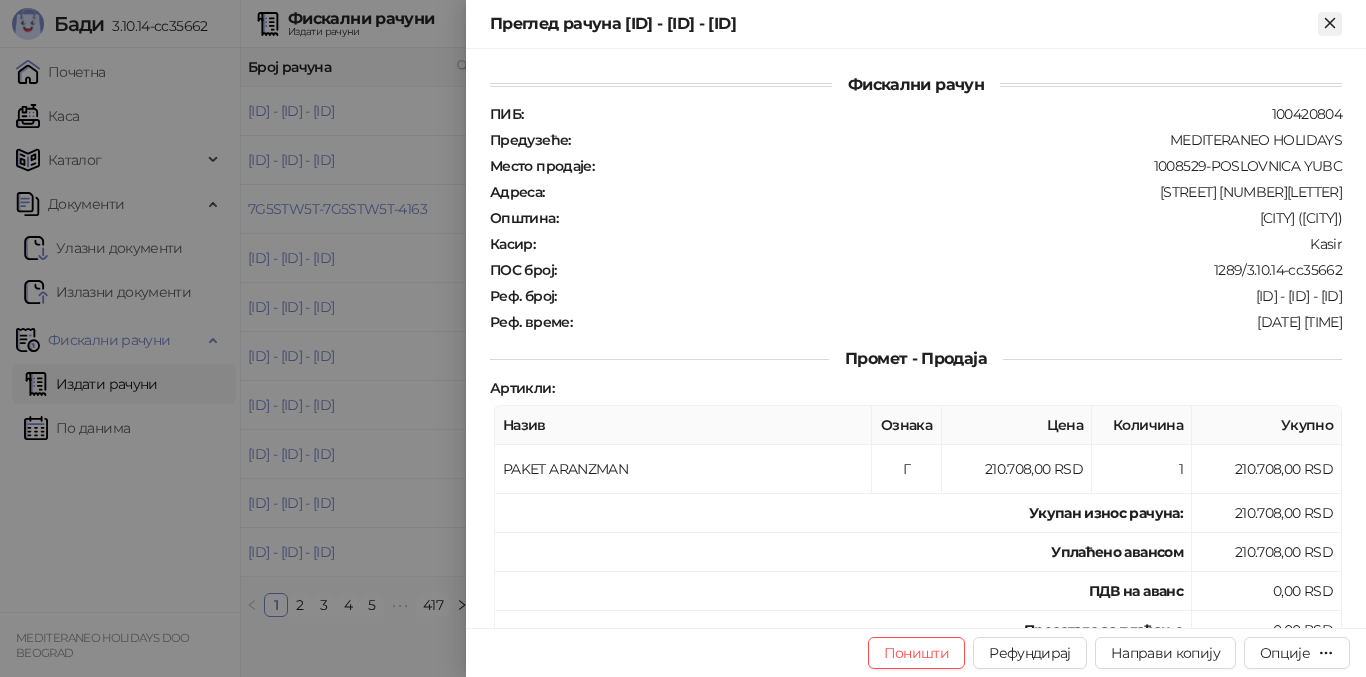 click 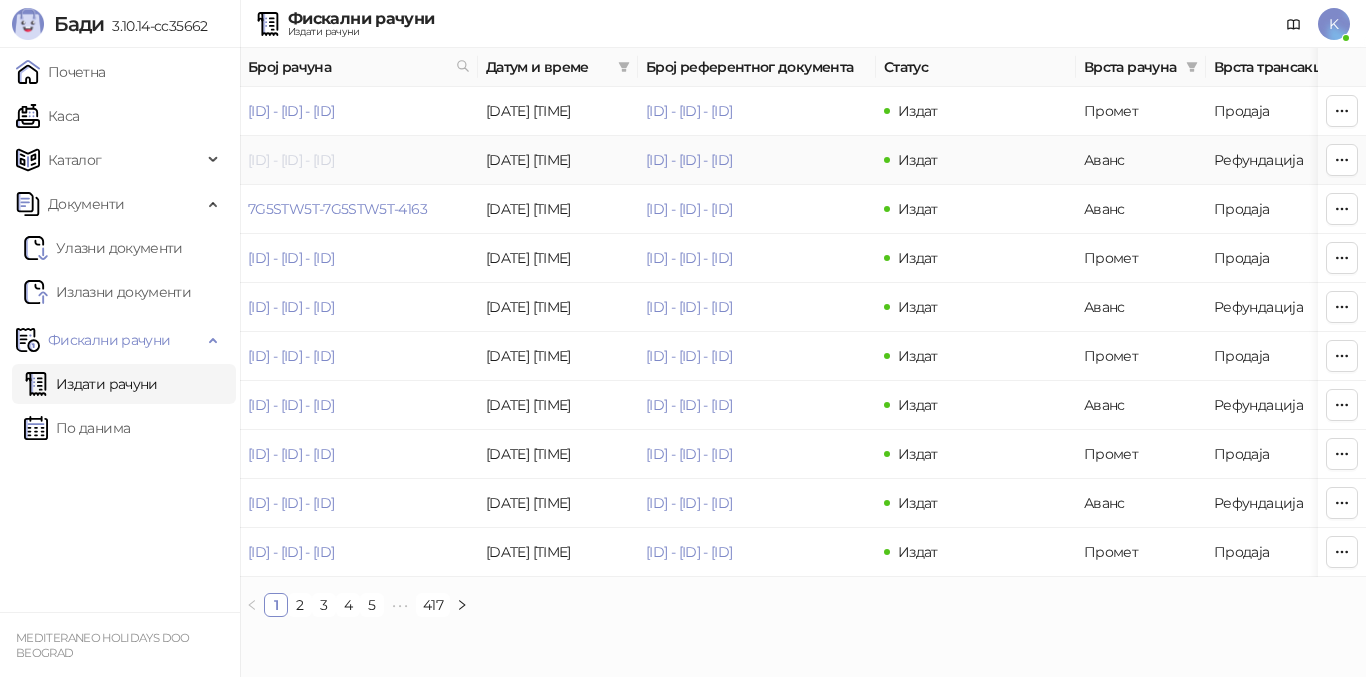 click on "[ID] - [ID] - [ID]" at bounding box center [291, 160] 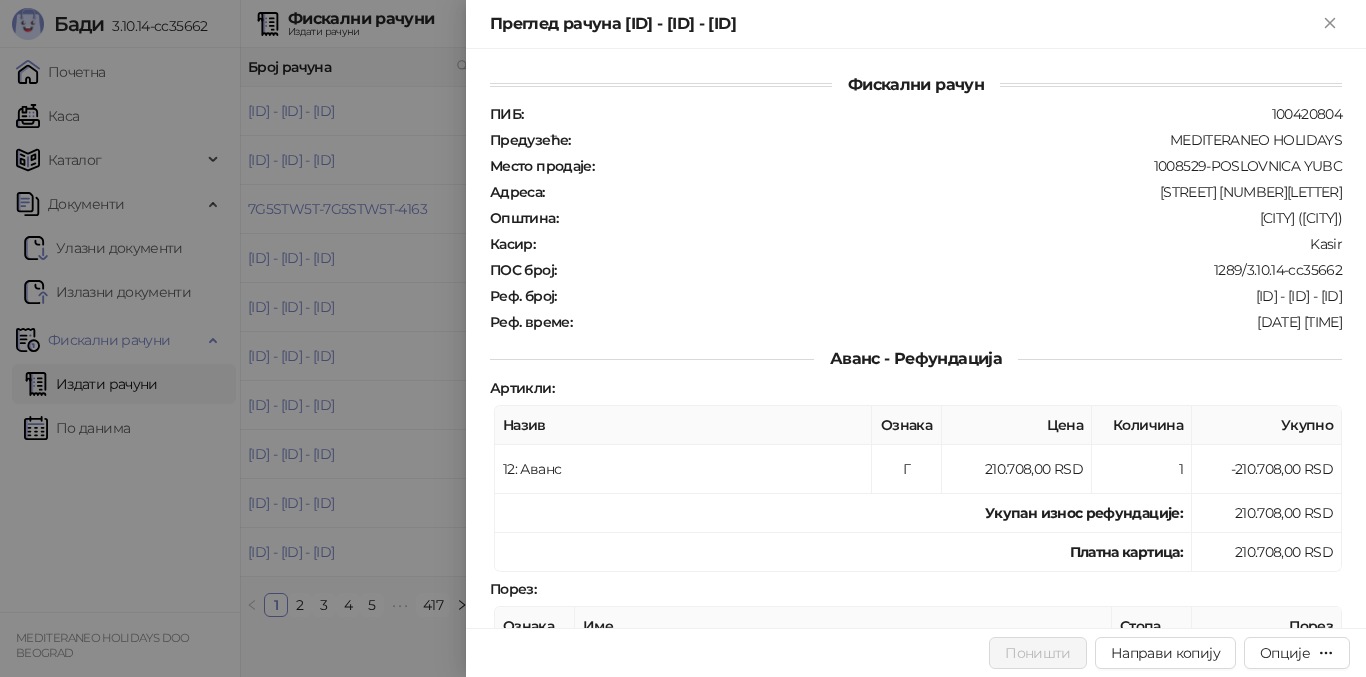 scroll, scrollTop: 100, scrollLeft: 0, axis: vertical 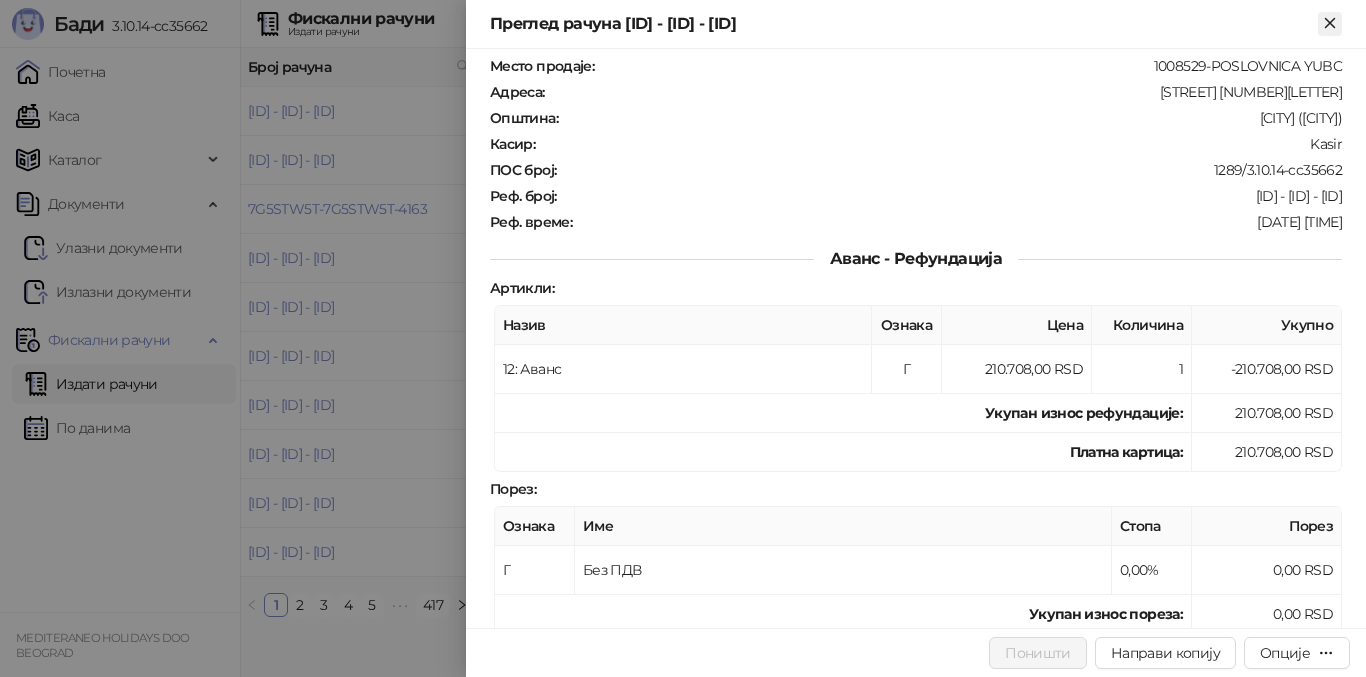 click 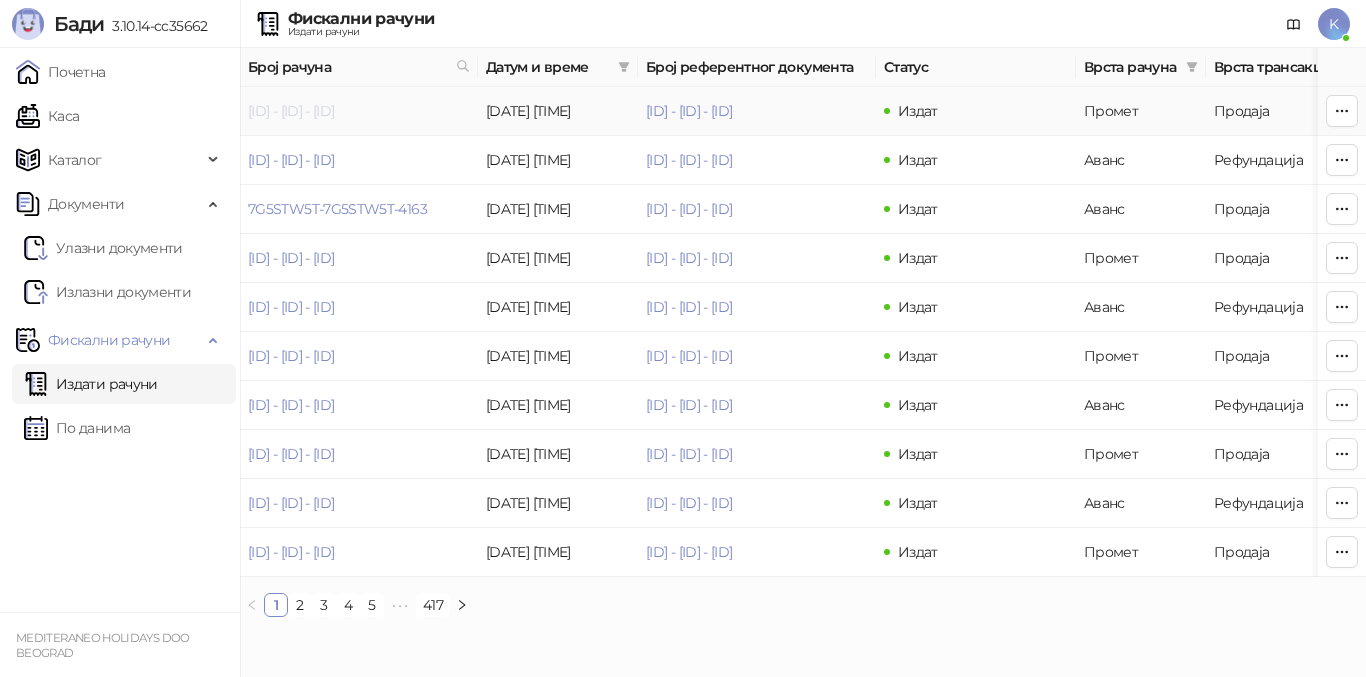 click on "[ID] - [ID] - [ID]" at bounding box center (291, 111) 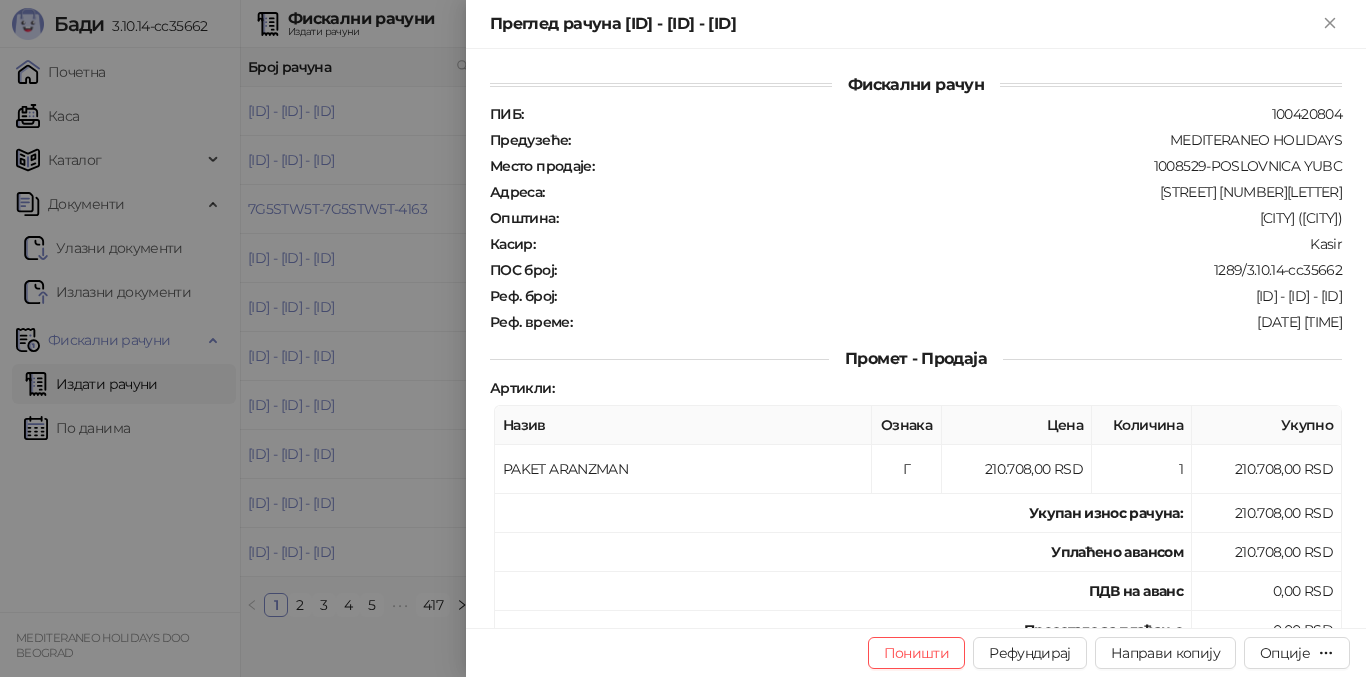 drag, startPoint x: 1324, startPoint y: 21, endPoint x: 1314, endPoint y: 20, distance: 10.049875 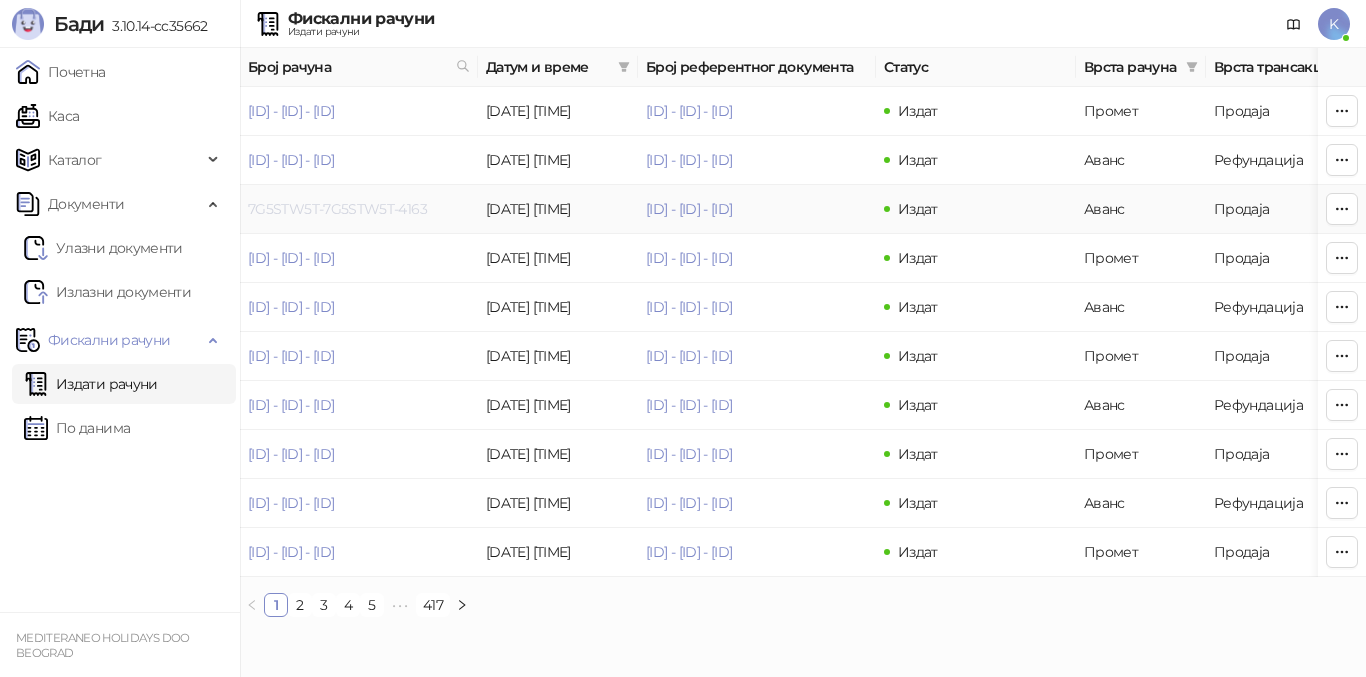 click on "7G5STW5T-7G5STW5T-4163" at bounding box center (337, 209) 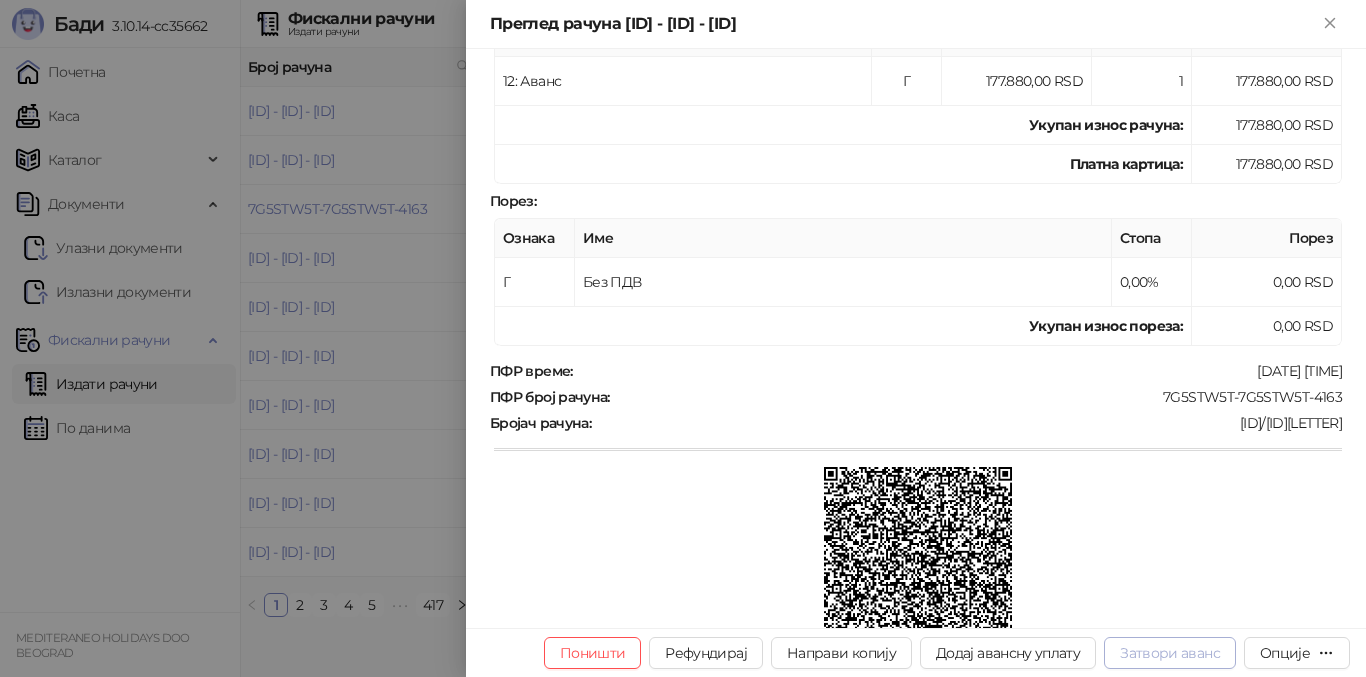 scroll, scrollTop: 500, scrollLeft: 0, axis: vertical 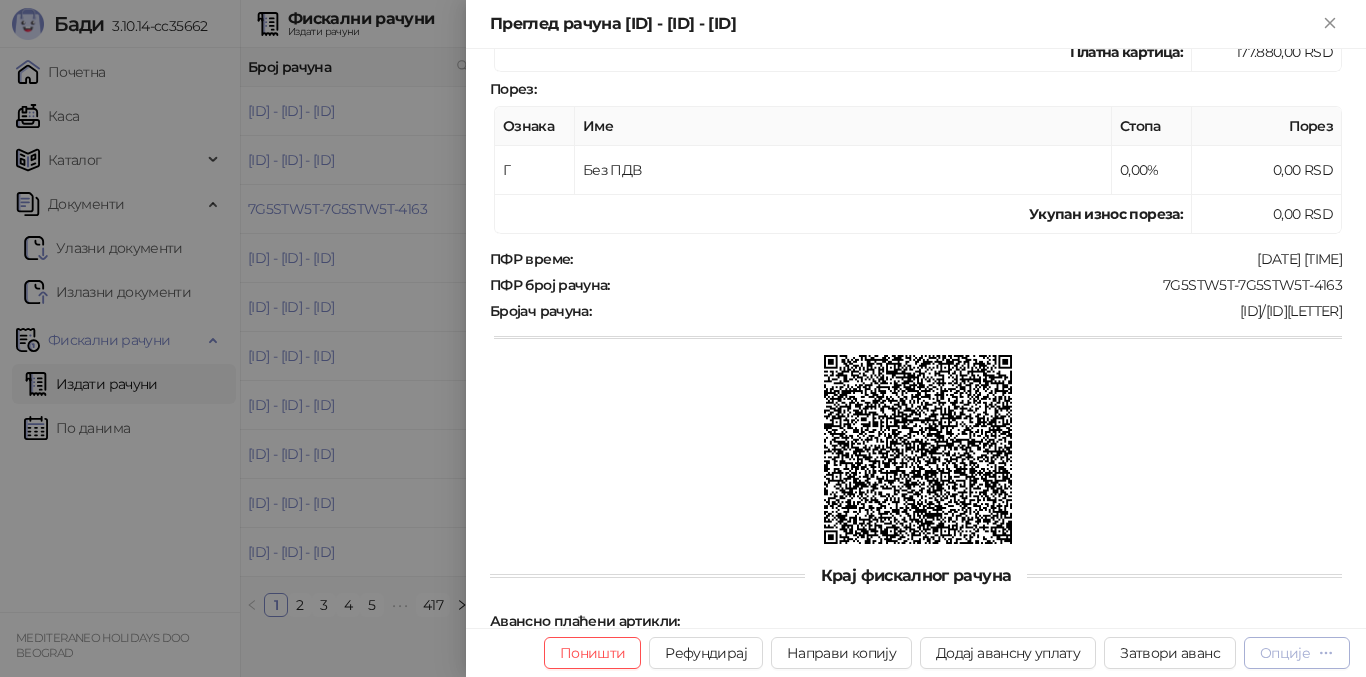 click on "Опције" at bounding box center [1297, 653] 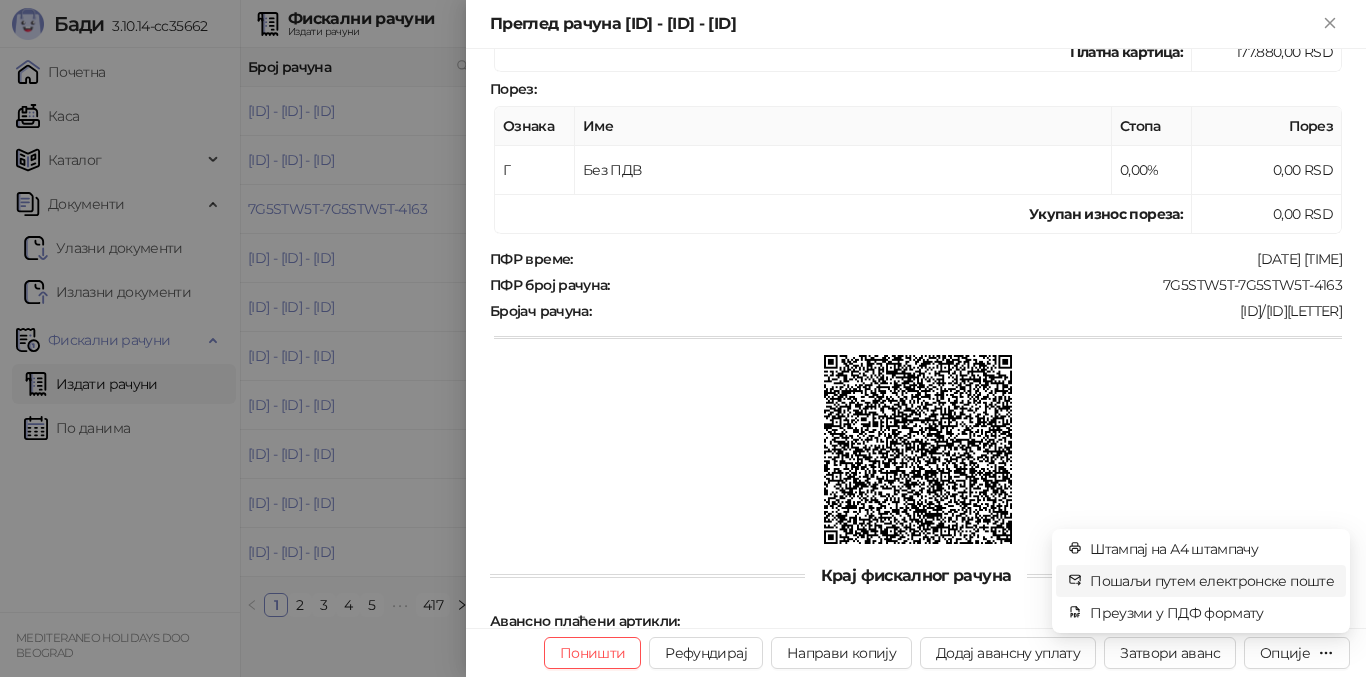 click on "Пошаљи путем електронске поште" at bounding box center [1212, 581] 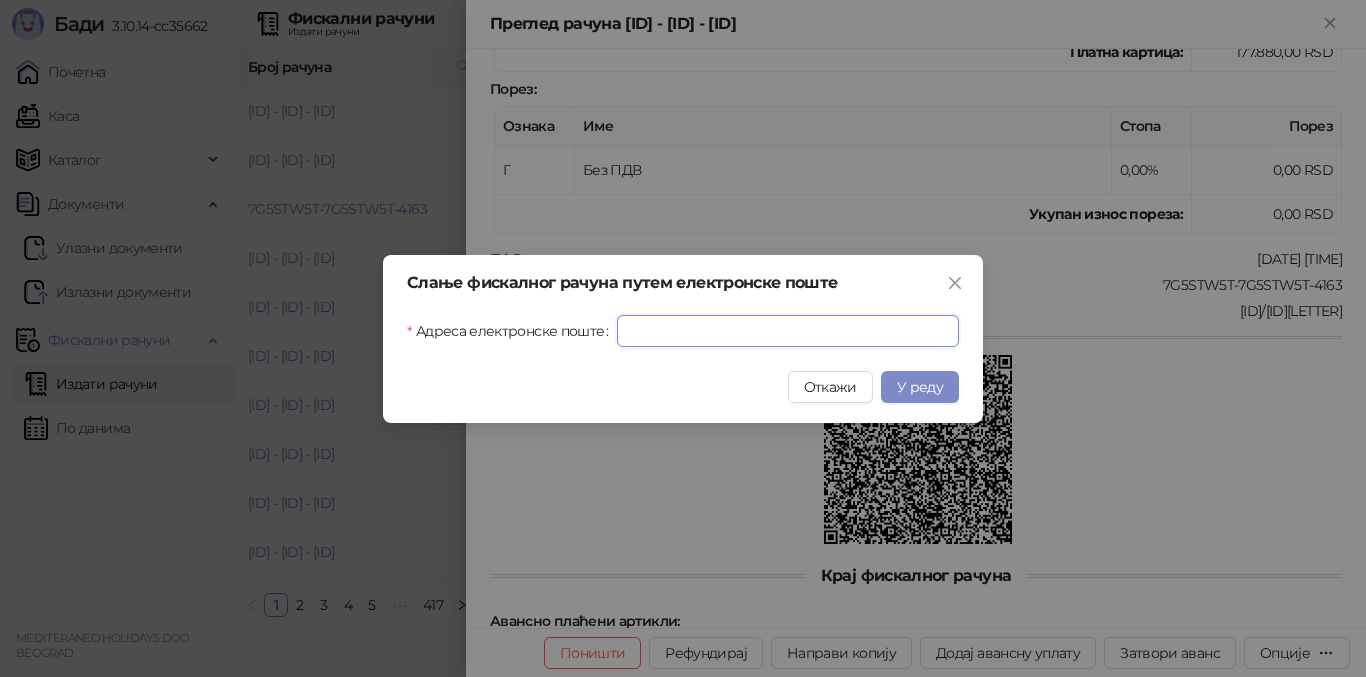 drag, startPoint x: 631, startPoint y: 333, endPoint x: 649, endPoint y: 327, distance: 18.973665 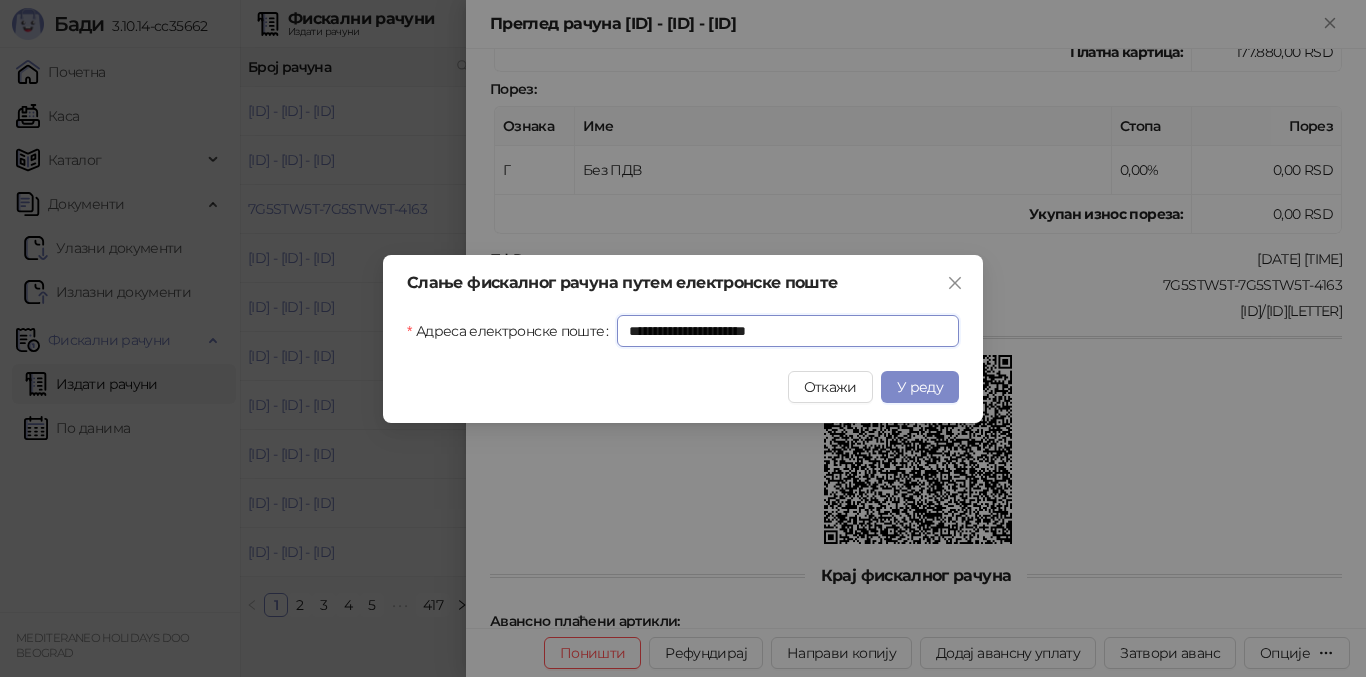 type on "**********" 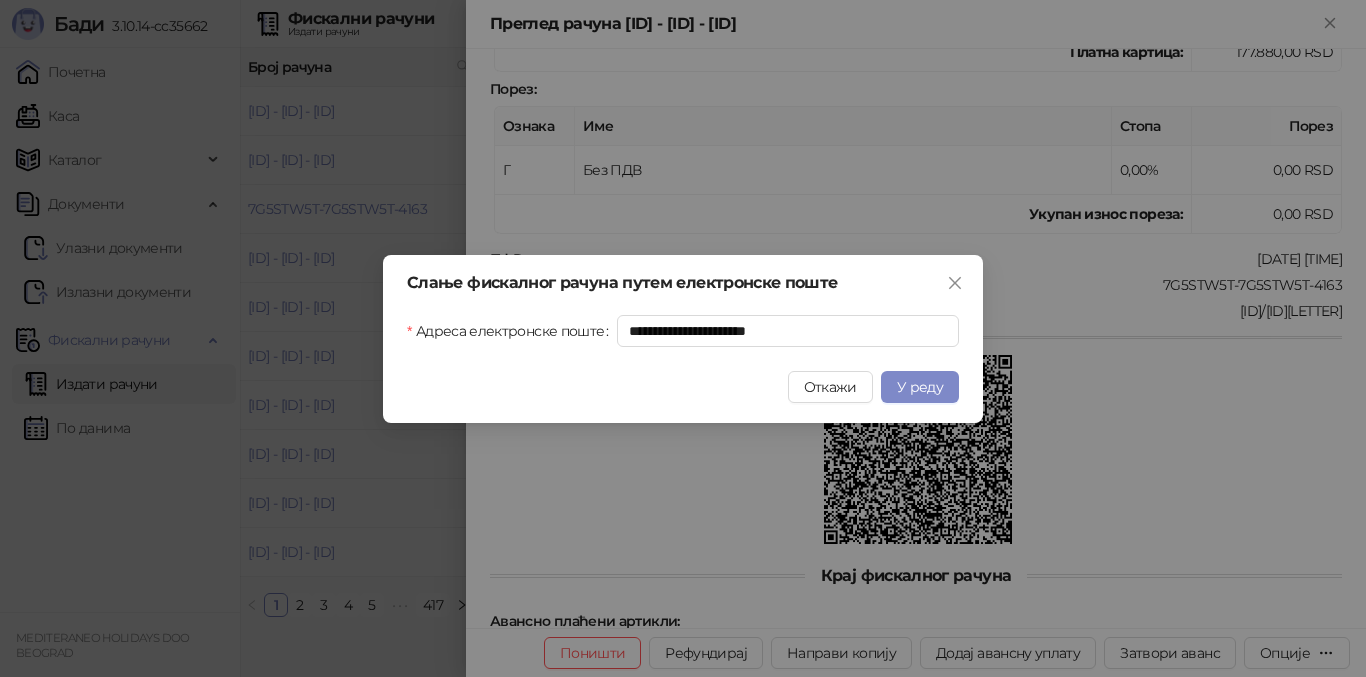 click on "У реду" at bounding box center [920, 387] 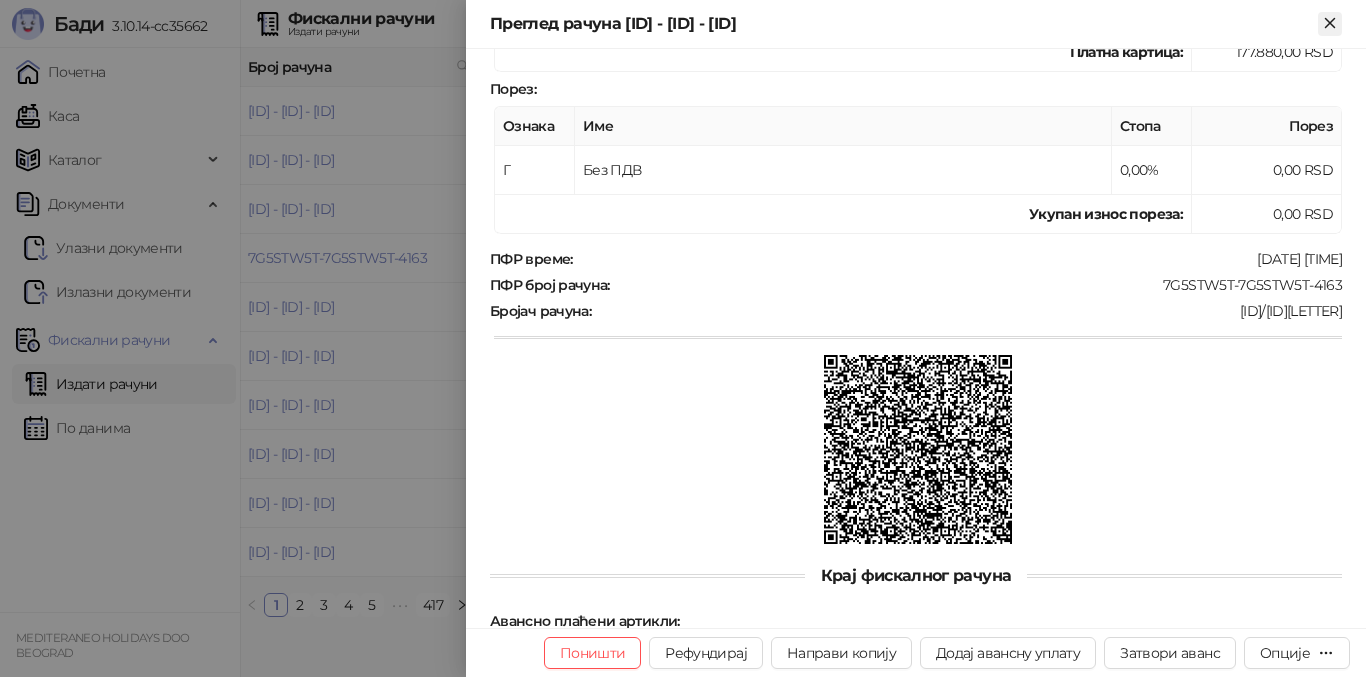 click 